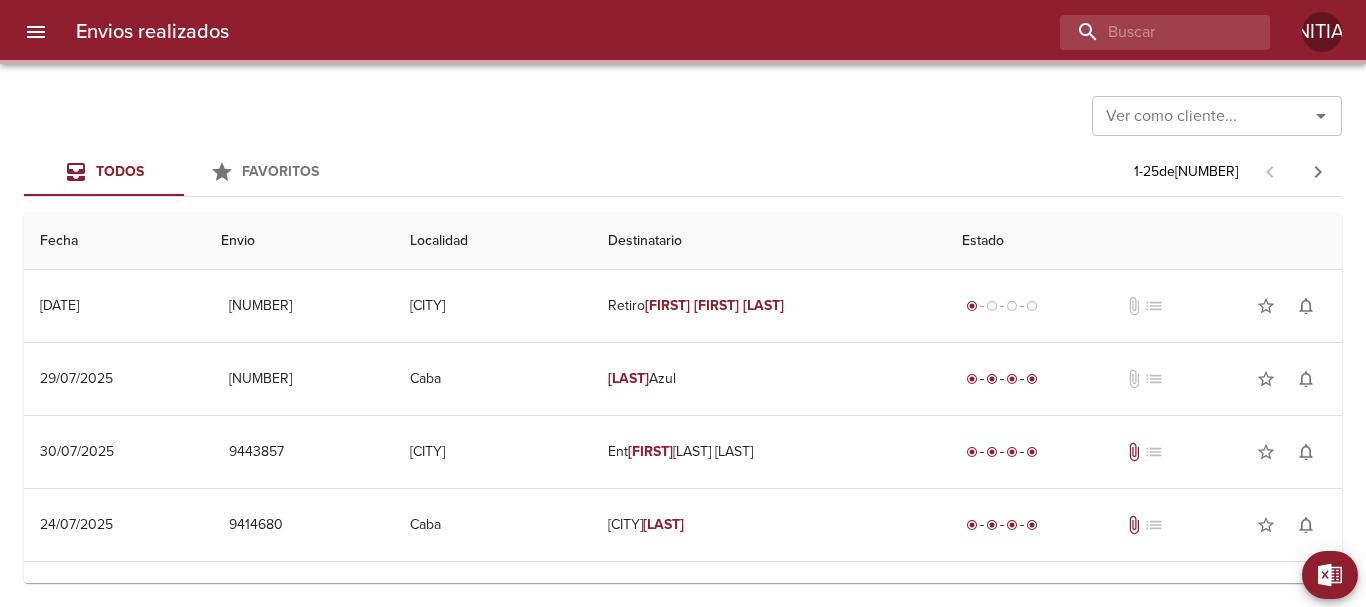 scroll, scrollTop: 0, scrollLeft: 0, axis: both 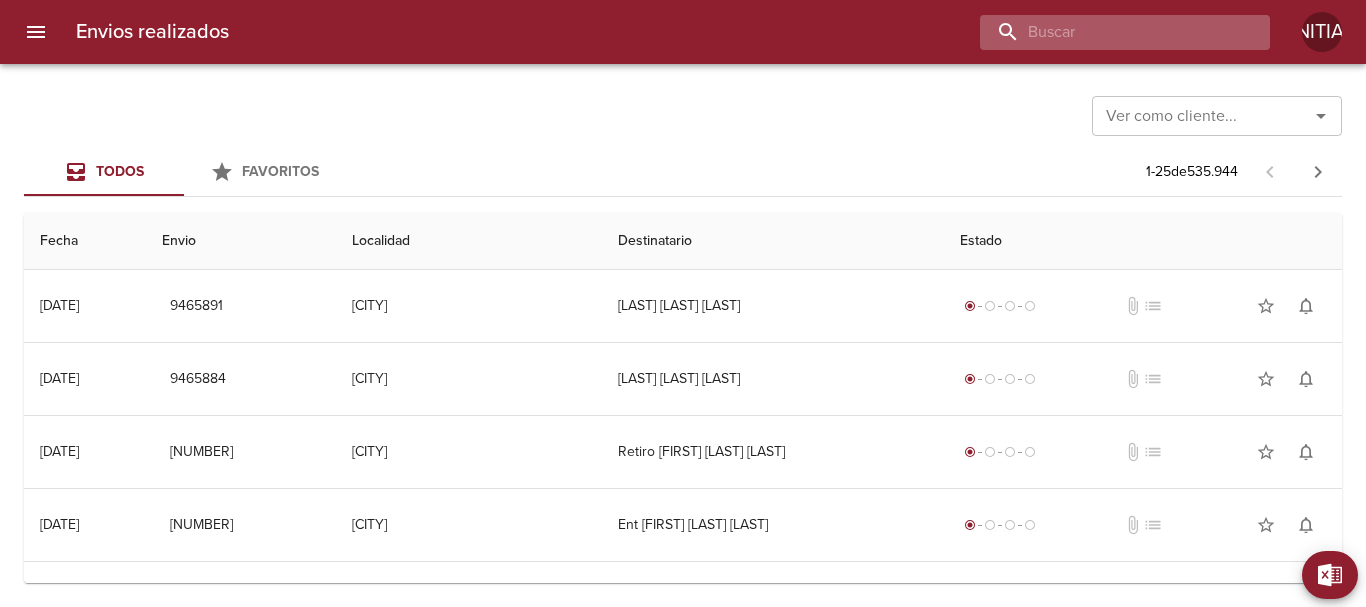 click at bounding box center (1108, 32) 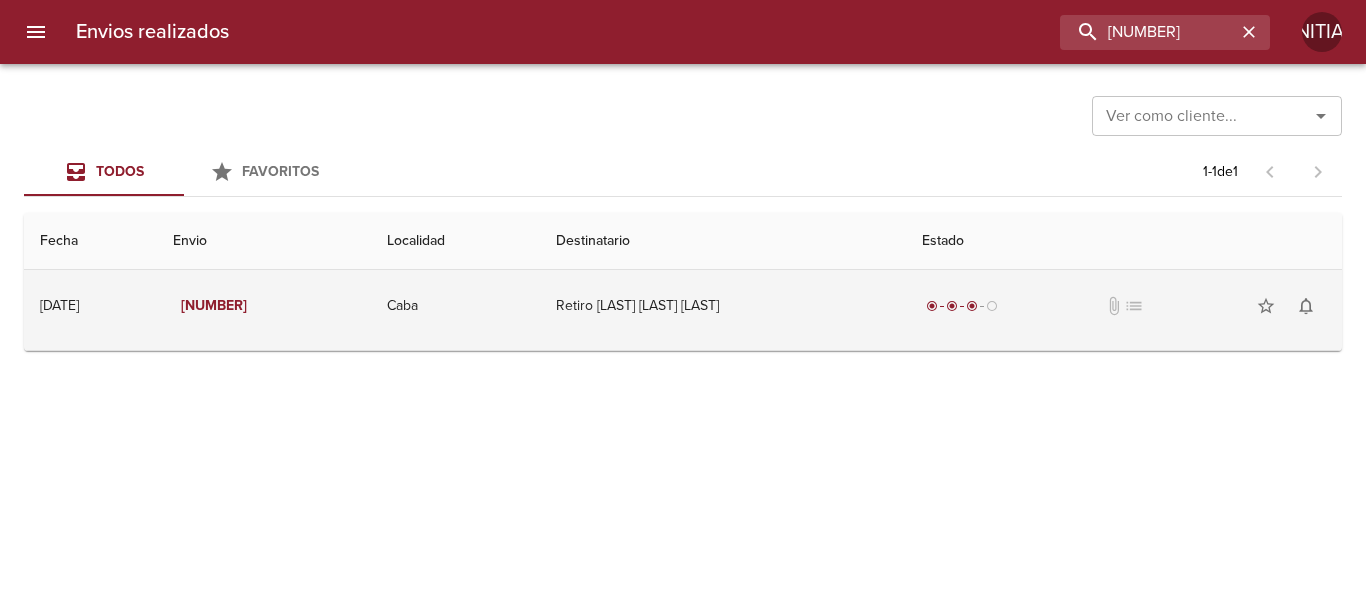 click on "Retiro [LAST] [LAST] [LAST]" at bounding box center (723, 306) 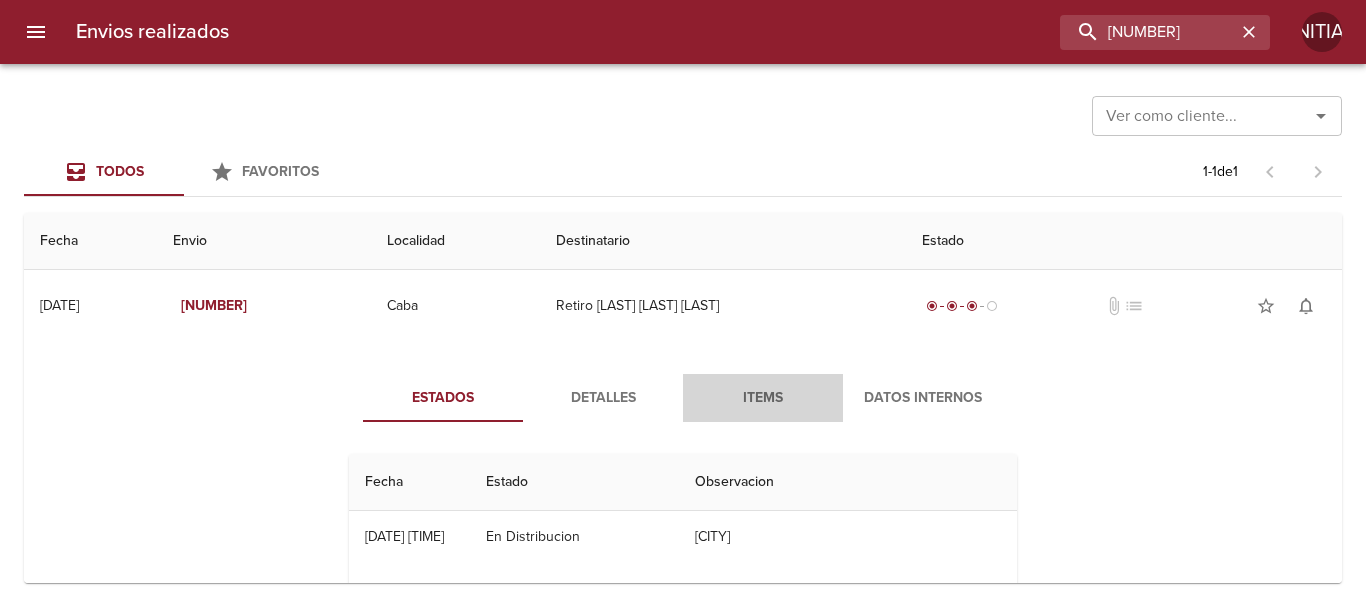 click on "Items" at bounding box center (763, 398) 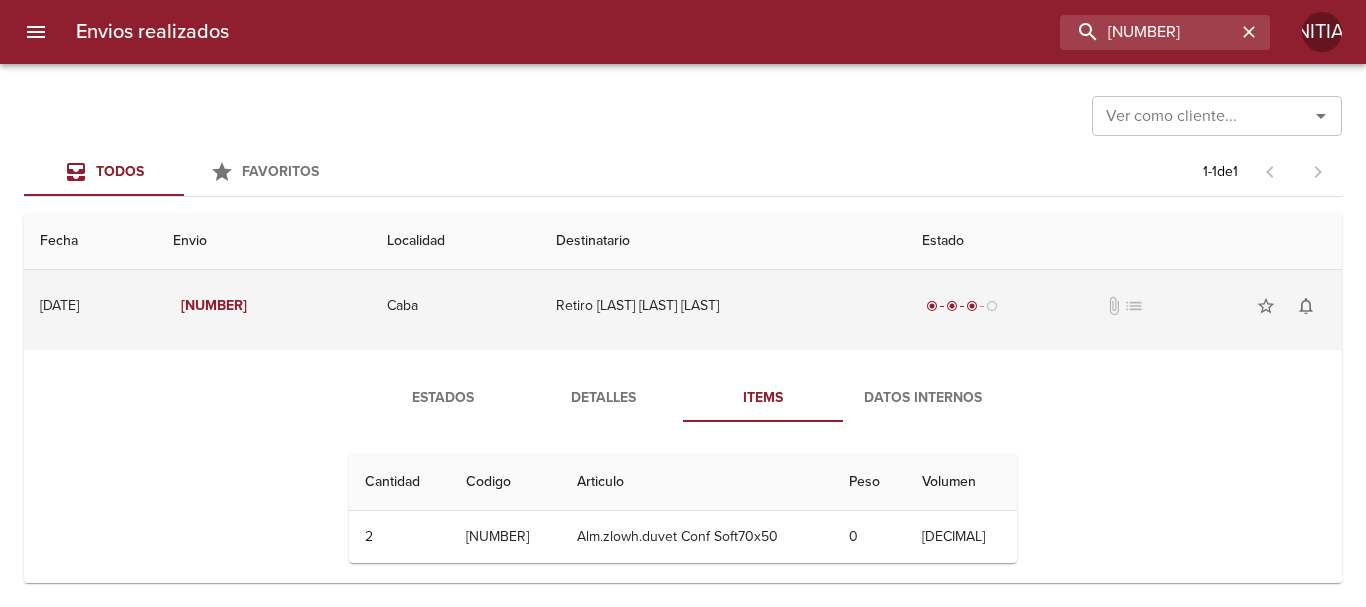 click on "Retiro [LAST] [LAST] [LAST]" at bounding box center (723, 306) 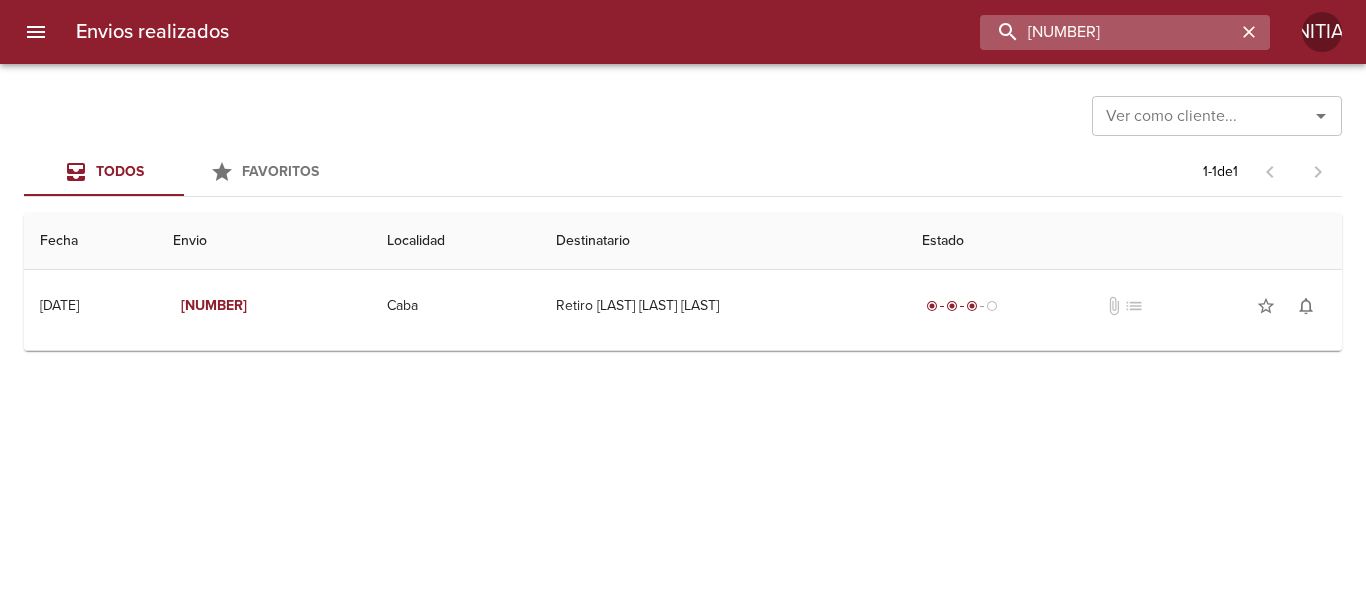 click on "[NUMBER]" at bounding box center [1108, 32] 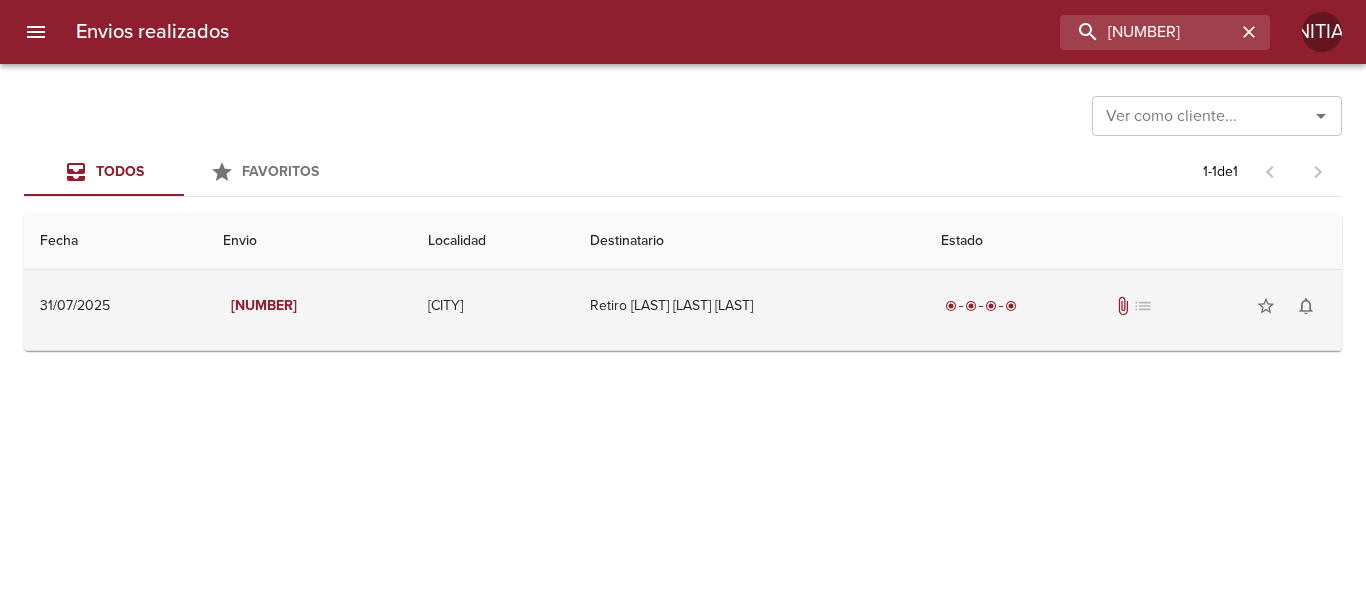click on "Retiro [LAST] [LAST] [LAST]" at bounding box center (749, 306) 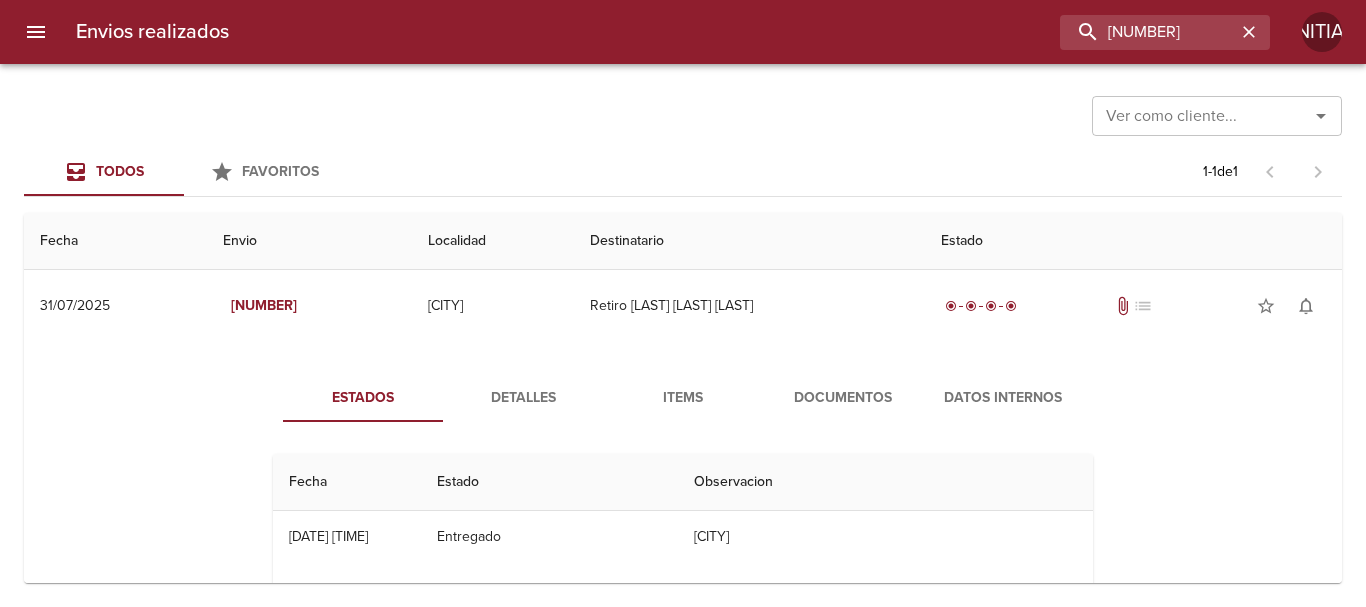 click on "Documentos" at bounding box center [843, 398] 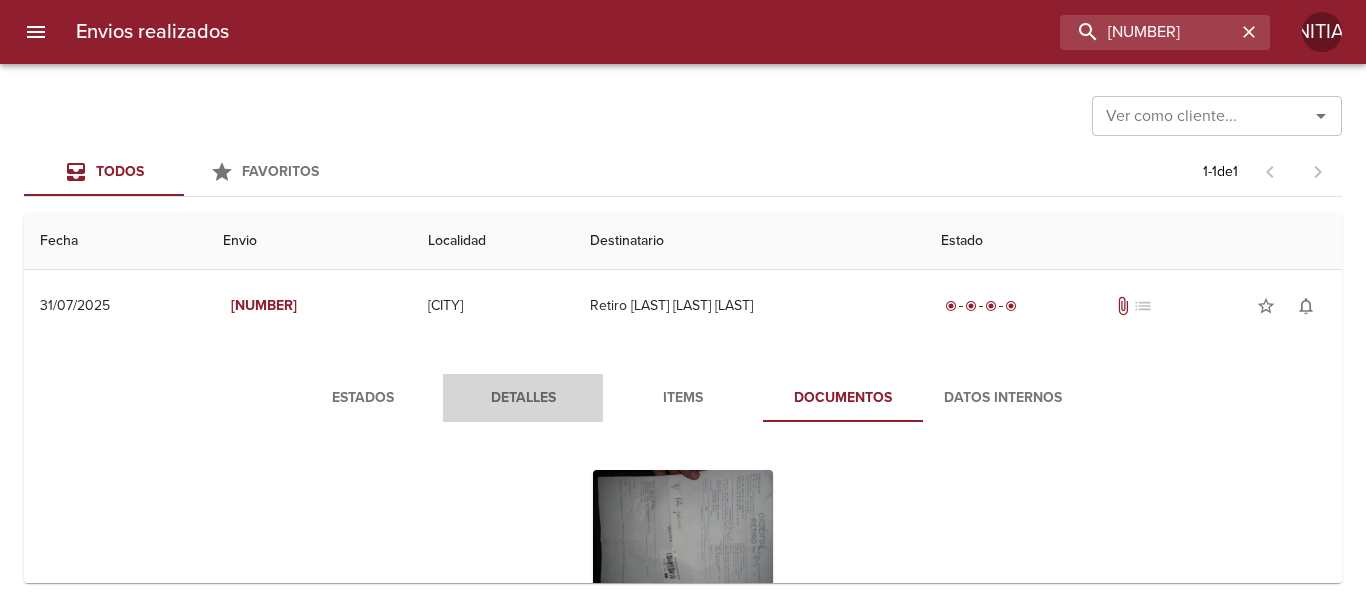drag, startPoint x: 578, startPoint y: 396, endPoint x: 603, endPoint y: 397, distance: 25.019993 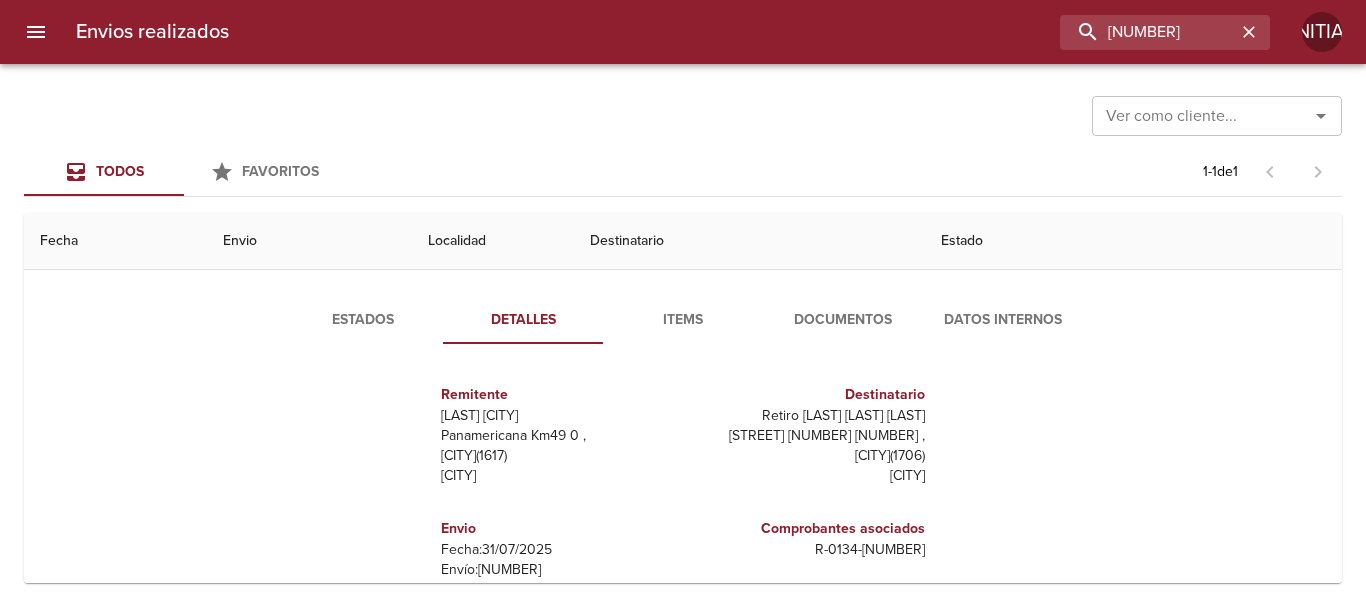 click on "Estados Detalles Items Documentos Datos Internos Remitente Wamaro [CITY] Panamericana Km49 0 , [CITY] ( [POSTAL_CODE] ) [CITY] Destinatario Retiro [LAST] [LAST] [LAST] [STREET] [NUMBER] [NUMBER] , [CITY] ( [NUMBER] ) [CITY] Envio Fecha: [DATE] Envío: [NUMBER] Bultos: 1 Peso: 0 kg Volumen: 0.8 m 3 Valor Declarado: $ 3000 Comprobantes asociados R - [NUMBER] - [NUMBER] Transporte Transporte: Clicpaq" at bounding box center [683, 527] 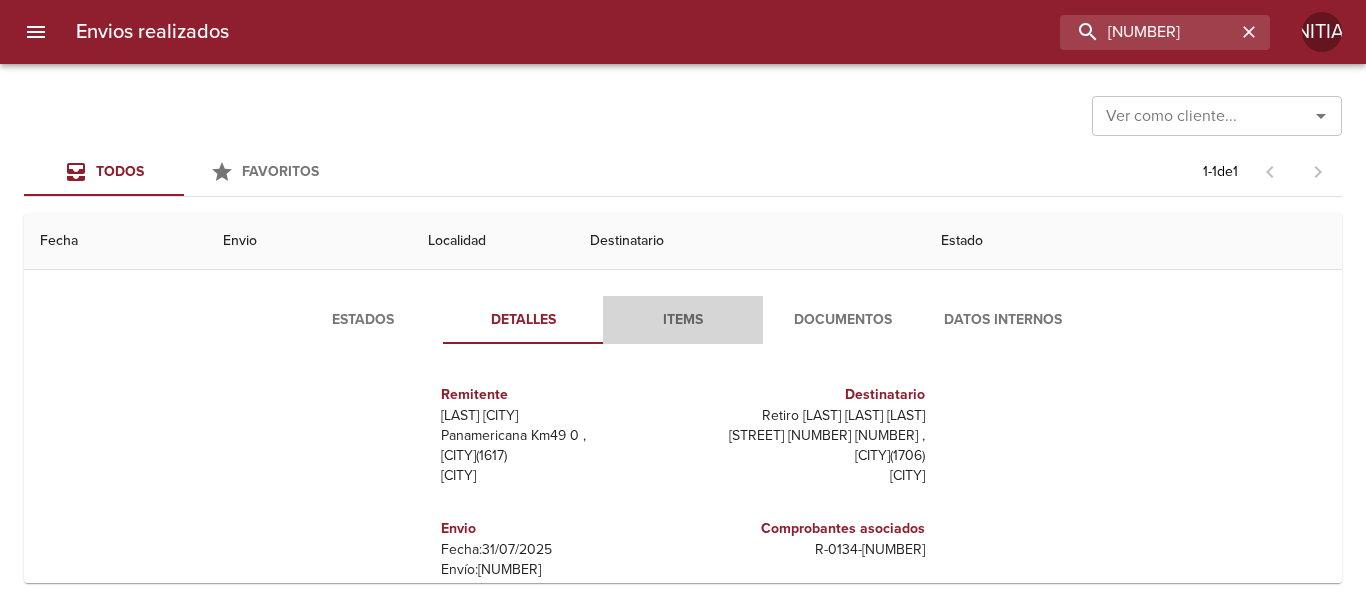 click on "Items" at bounding box center (683, 320) 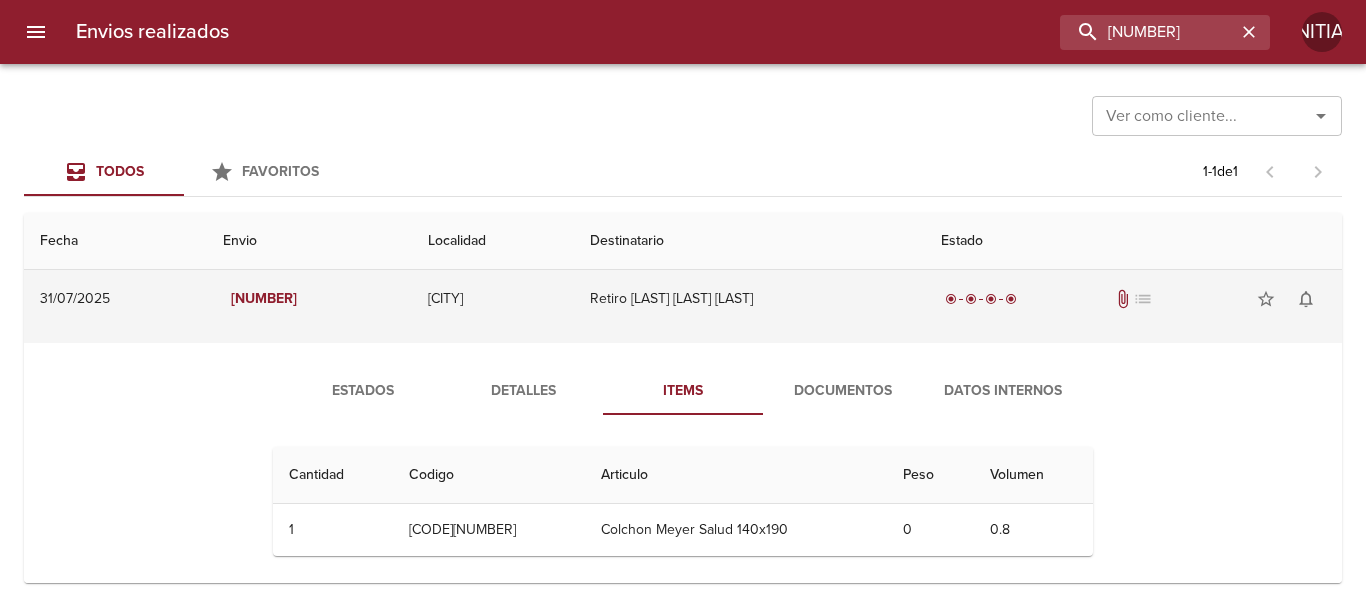 scroll, scrollTop: 0, scrollLeft: 0, axis: both 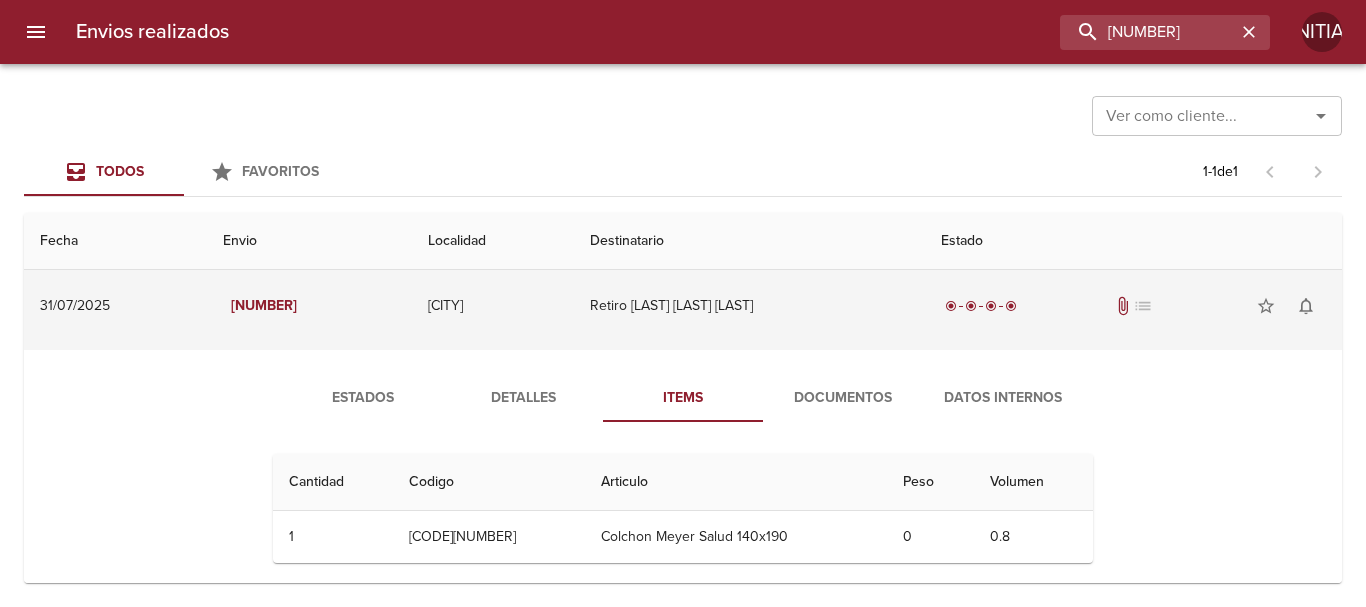 click on "Retiro [LAST] [LAST] [LAST]" at bounding box center [749, 306] 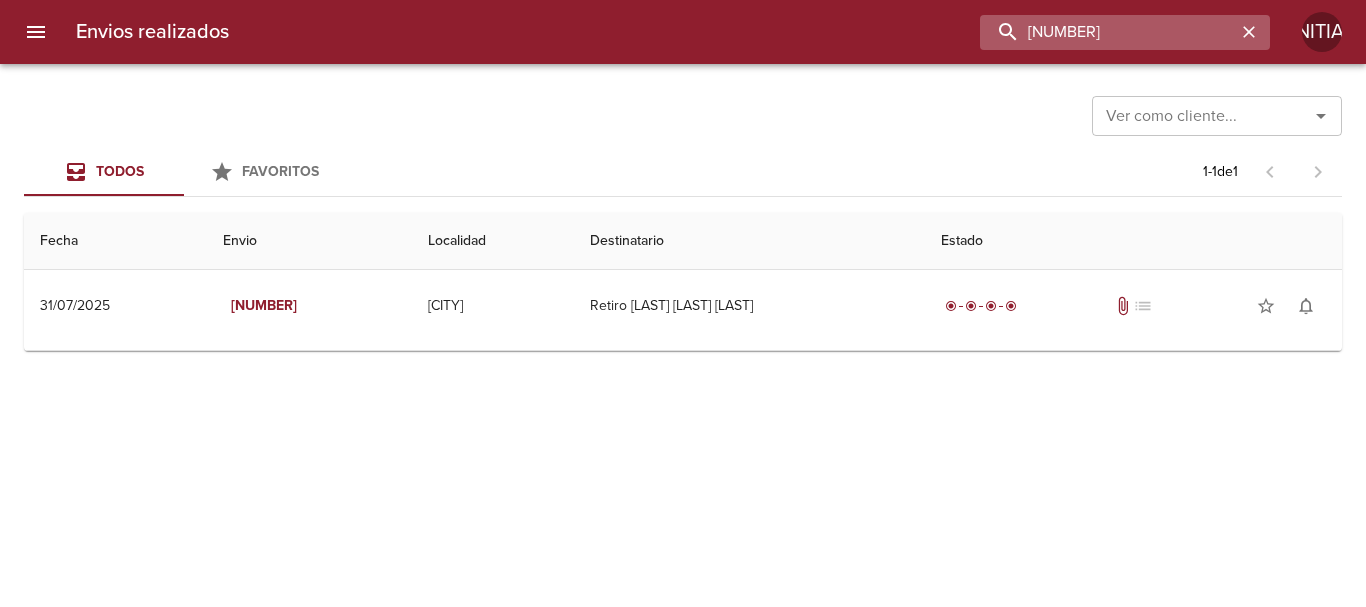 click on "[NUMBER]" at bounding box center [1108, 32] 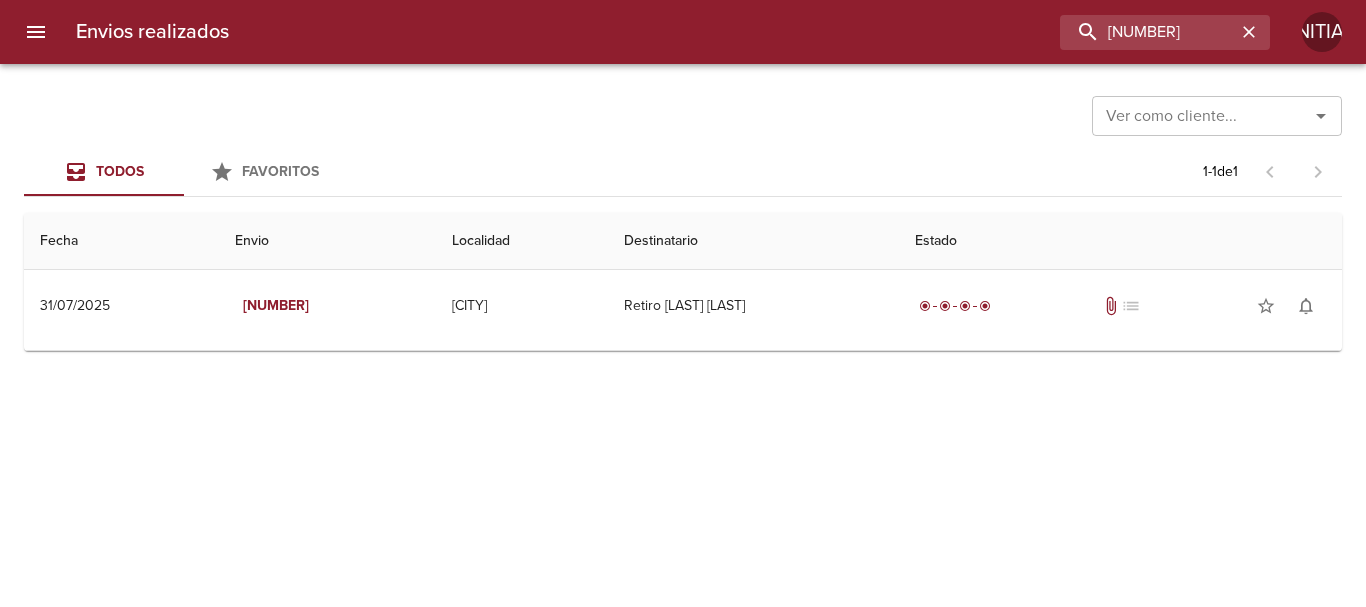 click on "Destinatario" at bounding box center [754, 241] 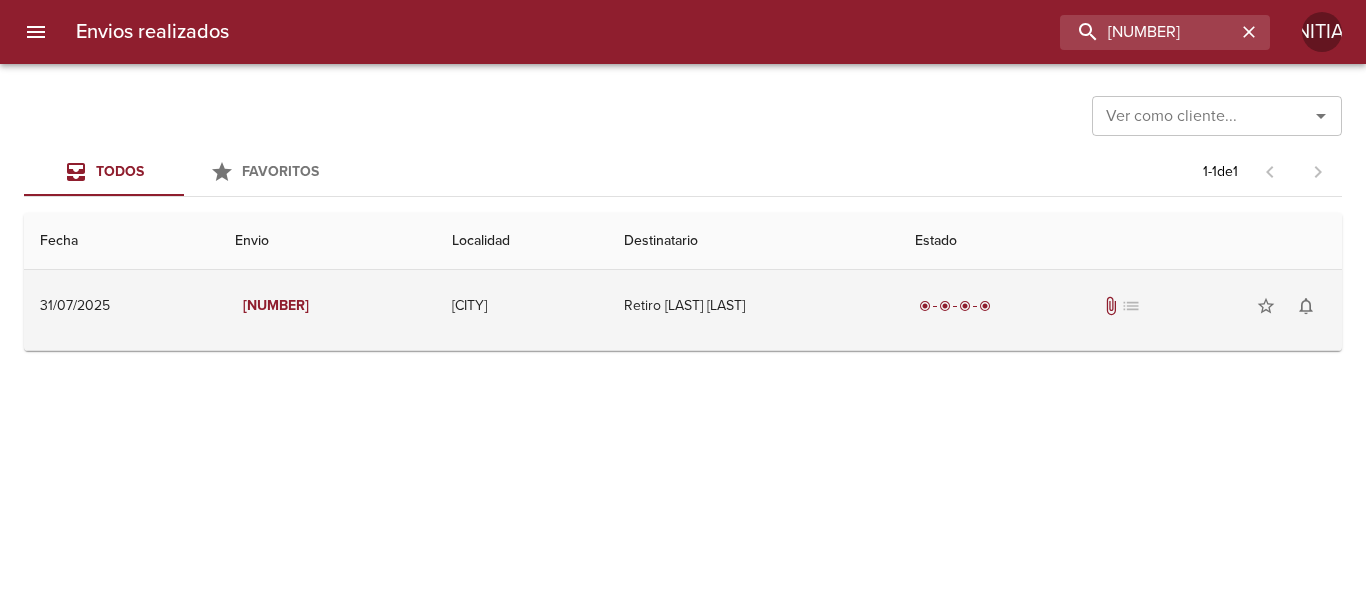 click on "Retiro [LAST] [LAST]" at bounding box center [754, 306] 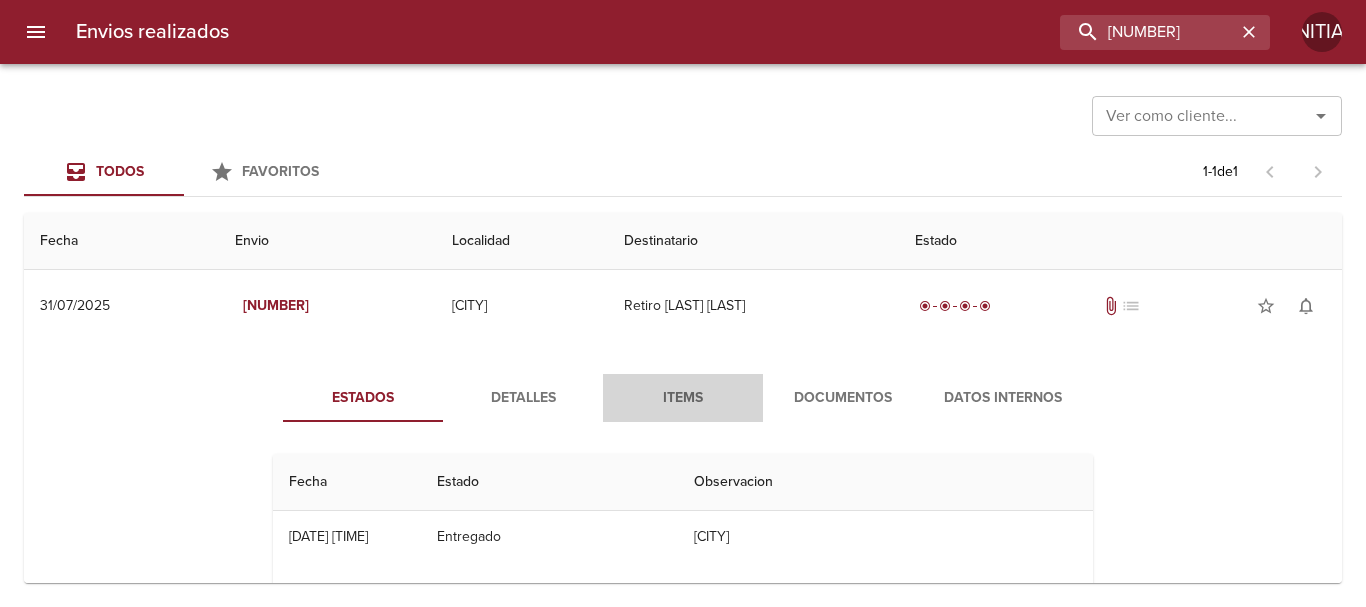 click on "Items" at bounding box center (683, 398) 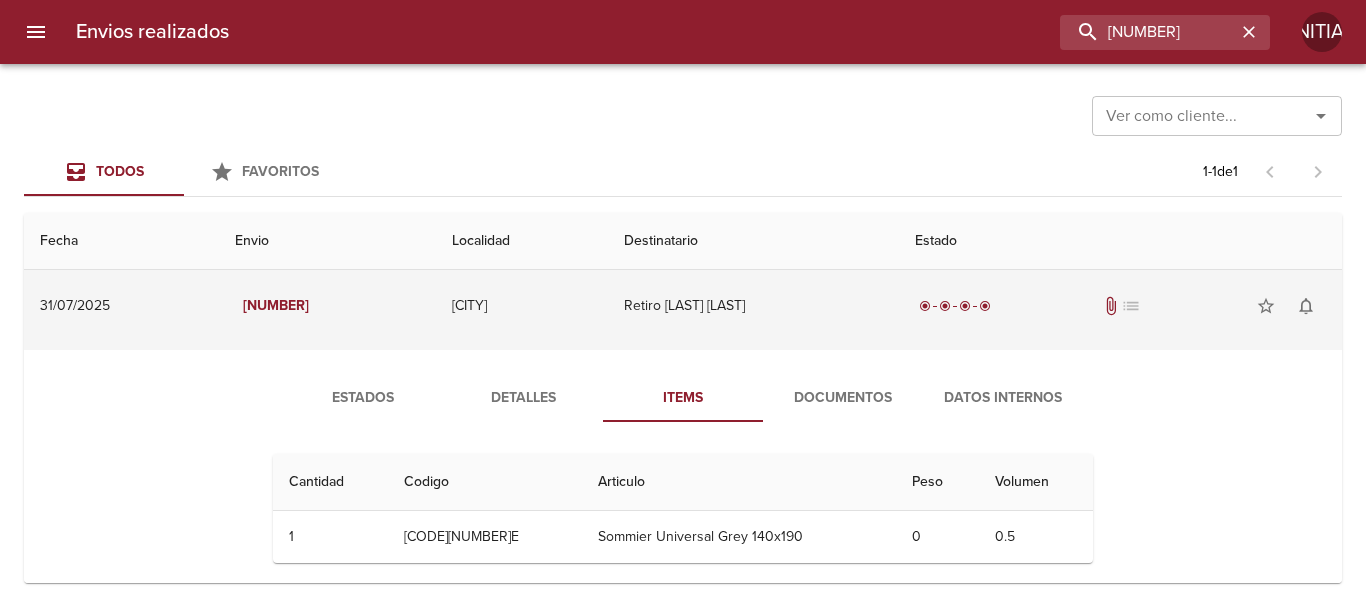 click on "Retiro [LAST] [LAST]" at bounding box center (754, 306) 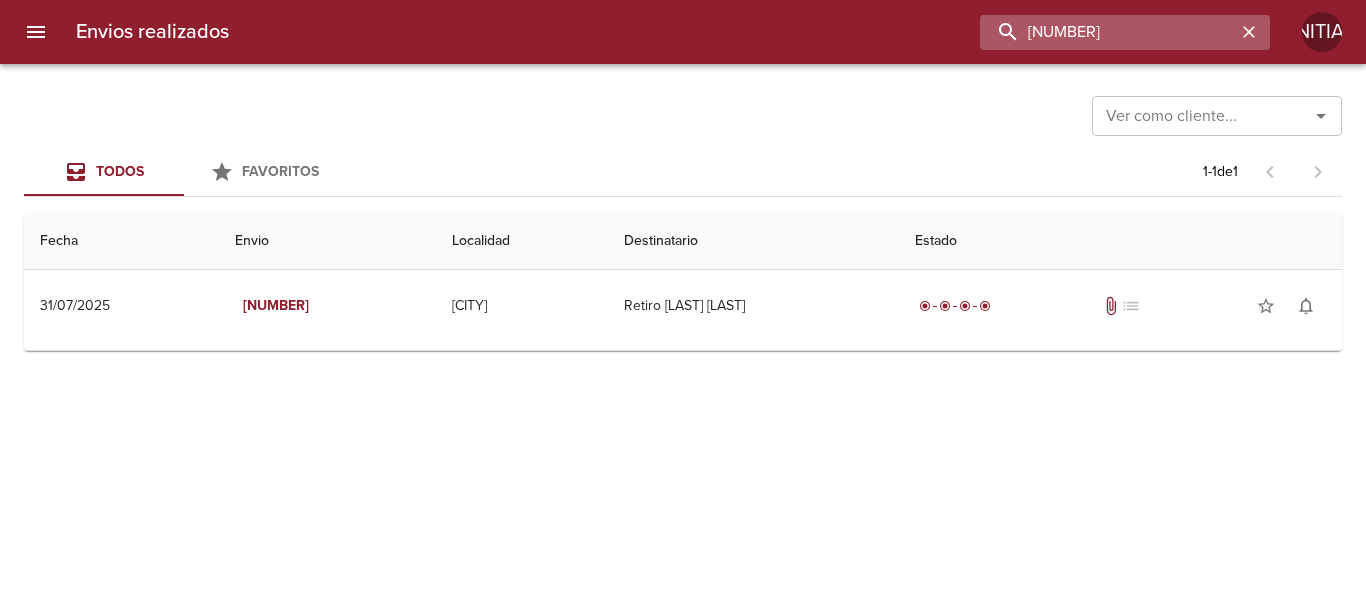 click on "[NUMBER]" at bounding box center (1108, 32) 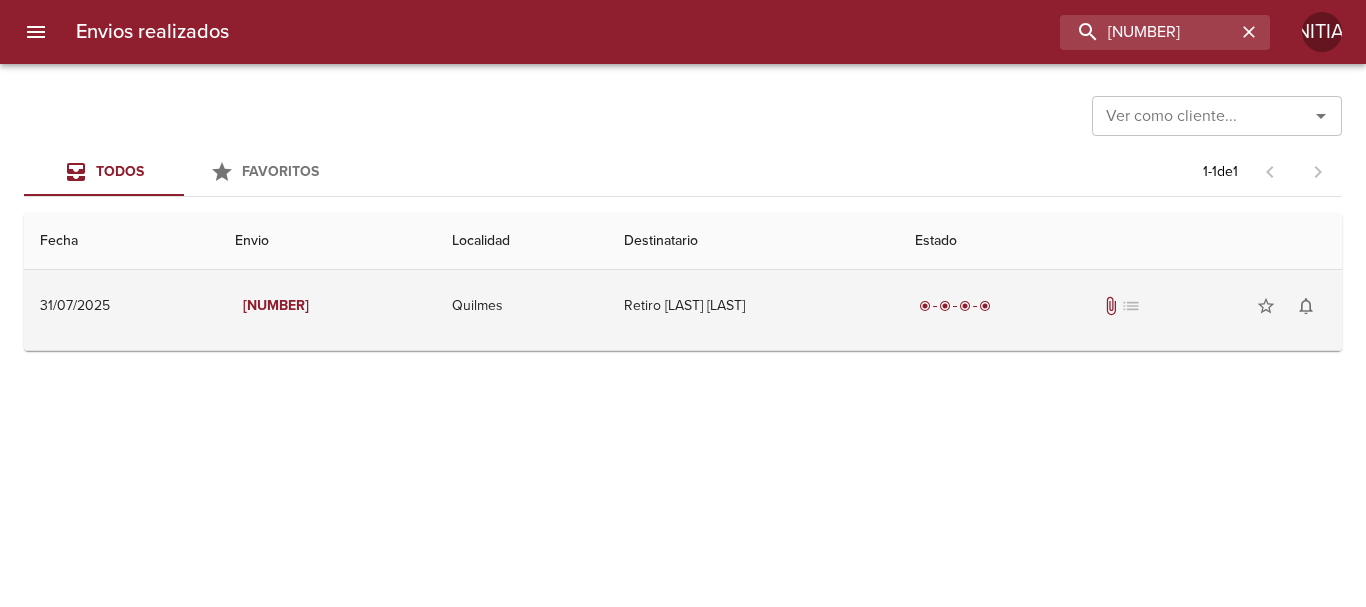 click on "Retiro [LAST] [LAST]" at bounding box center (754, 306) 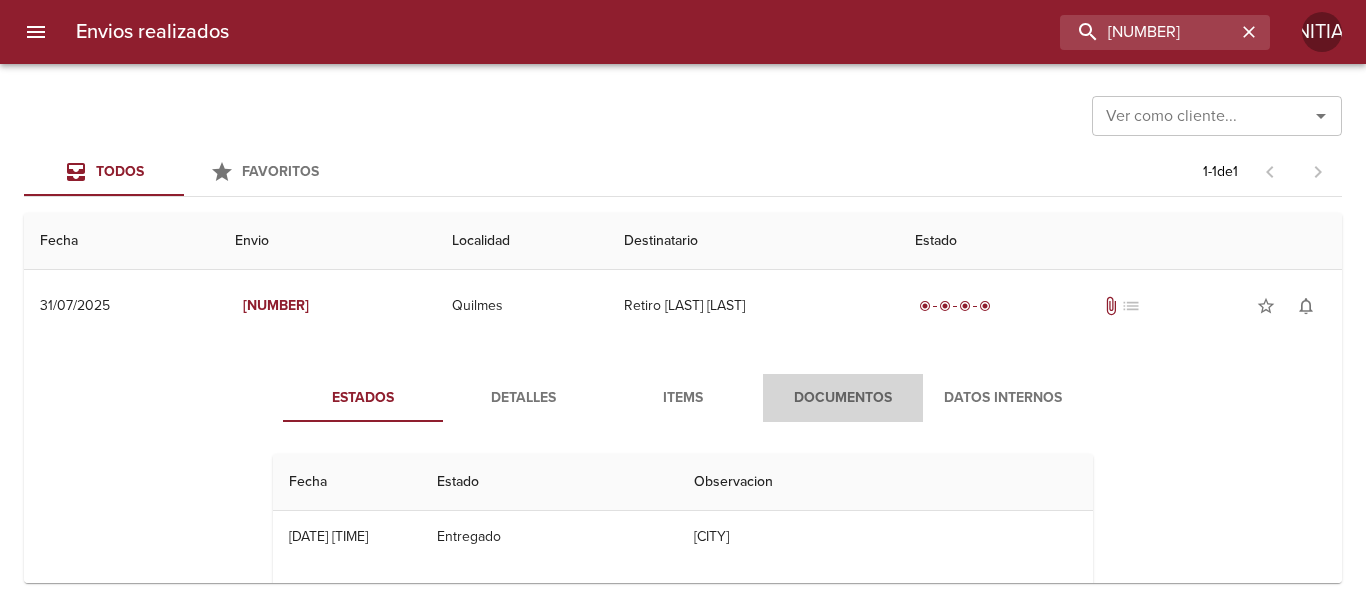 click on "Documentos" at bounding box center (843, 398) 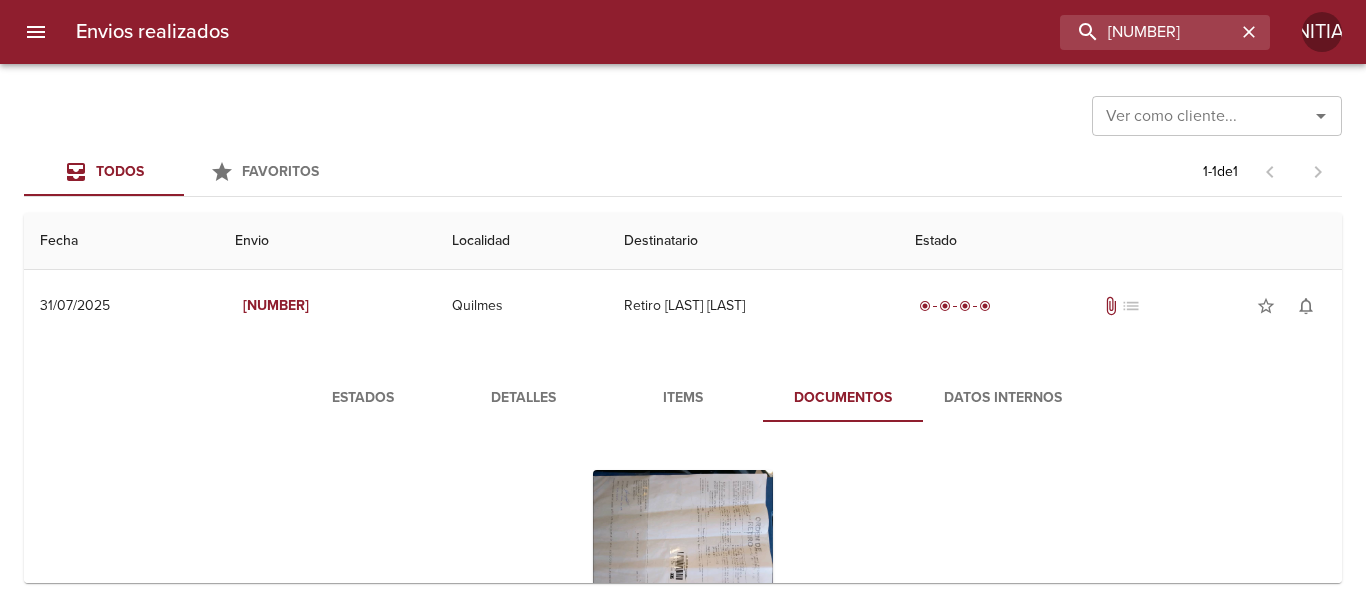 click on "Items" at bounding box center [683, 398] 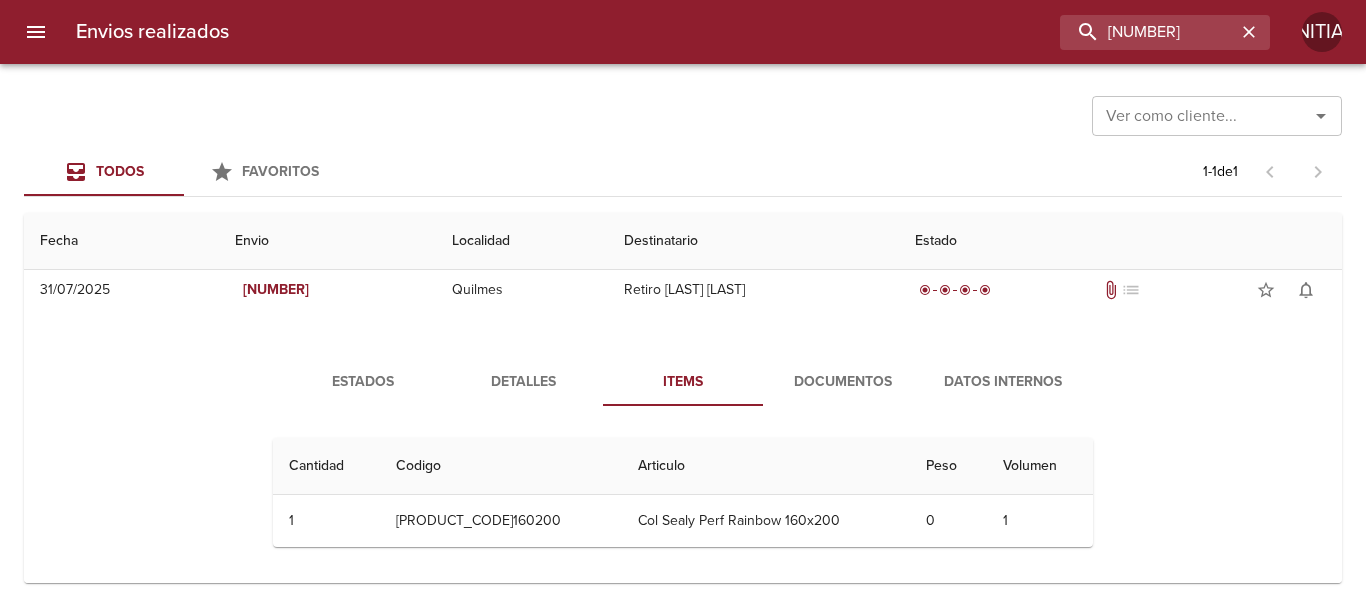 scroll, scrollTop: 21, scrollLeft: 0, axis: vertical 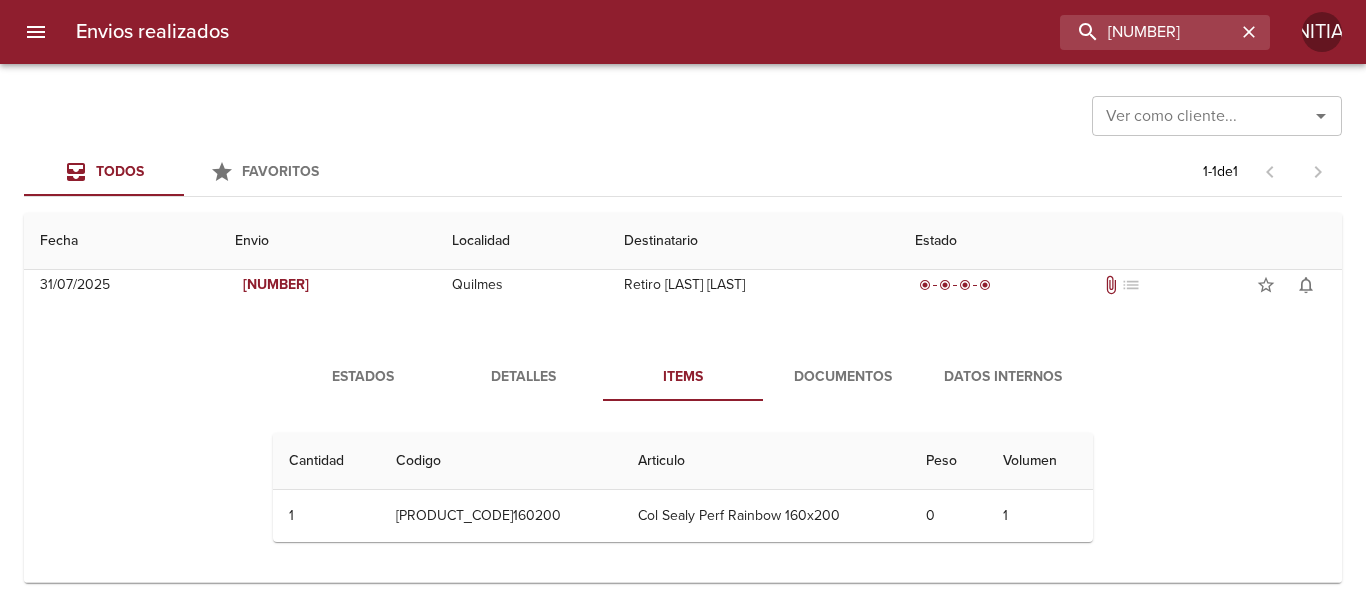 click on "Envios realizados [NUMBER] ET" at bounding box center (683, 32) 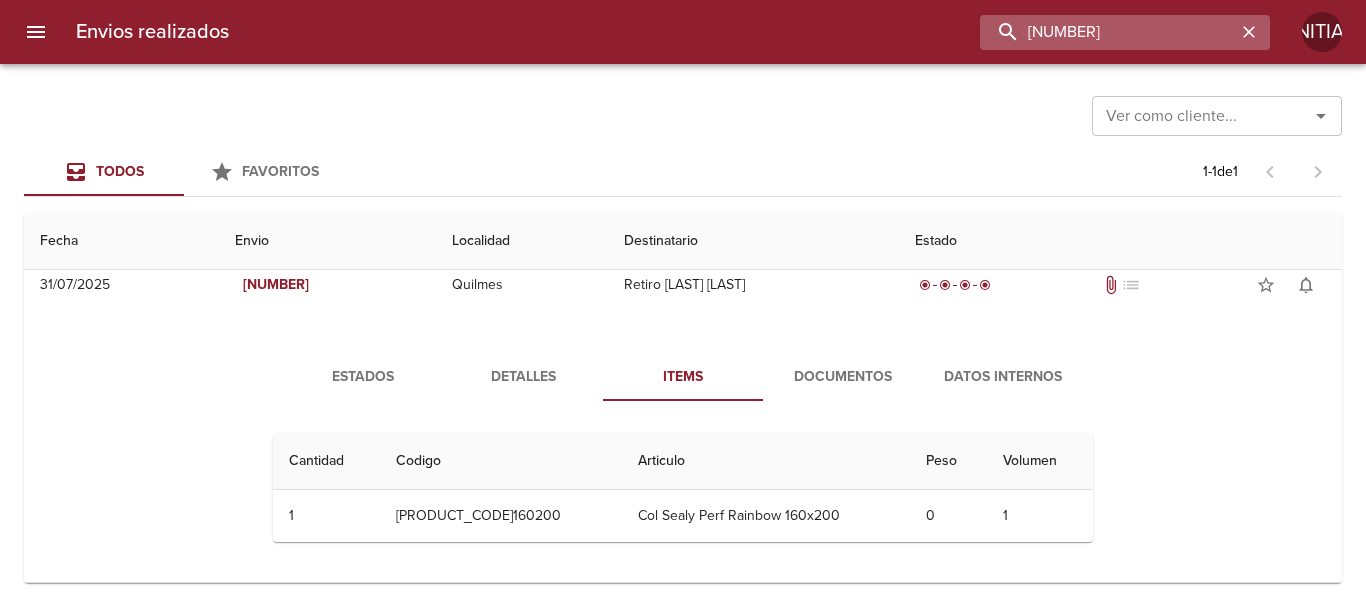 click on "[NUMBER]" at bounding box center (1108, 32) 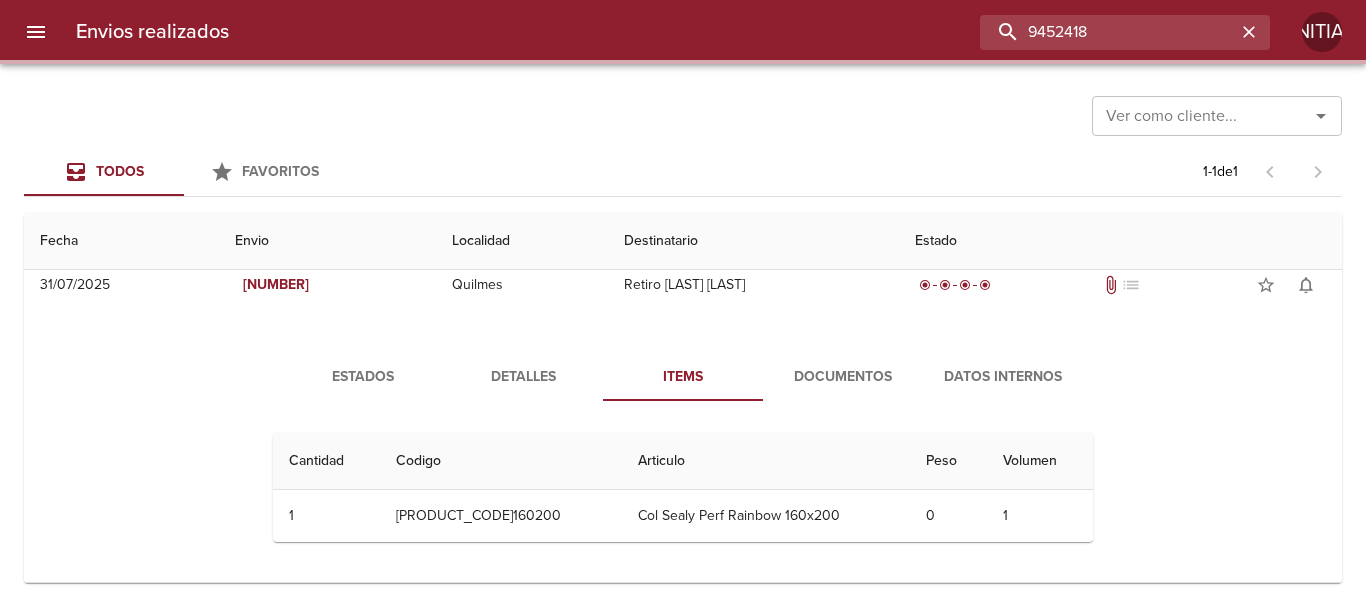 scroll, scrollTop: 0, scrollLeft: 0, axis: both 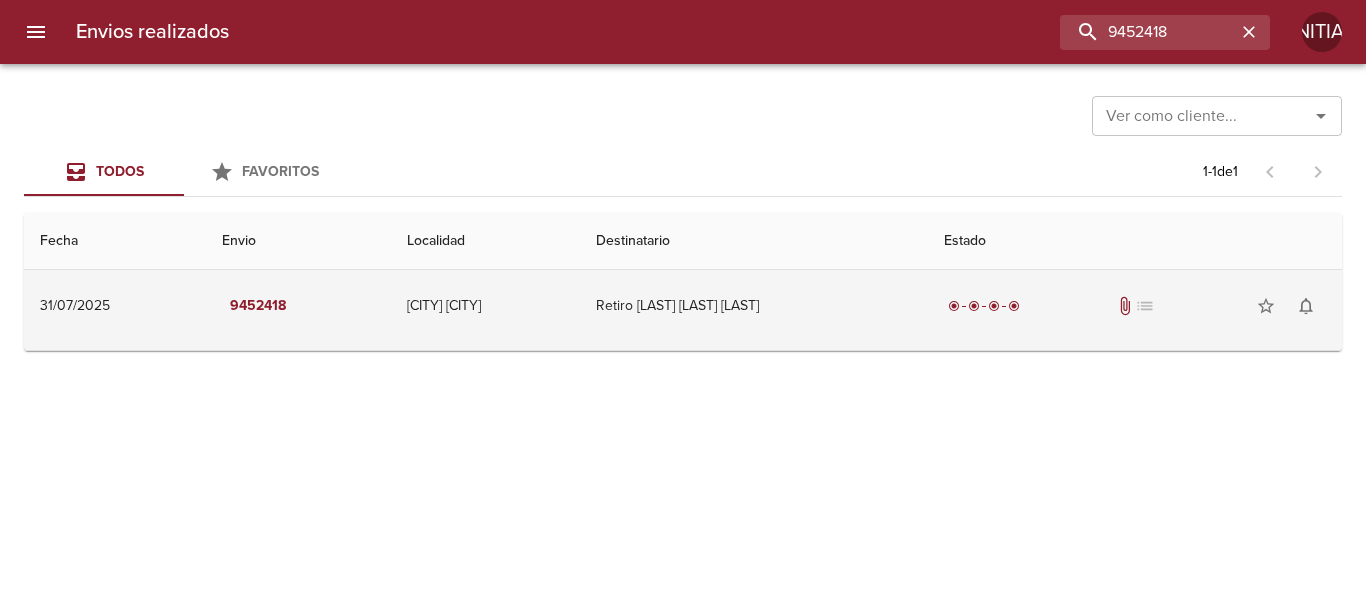 drag, startPoint x: 639, startPoint y: 382, endPoint x: 656, endPoint y: 311, distance: 73.00685 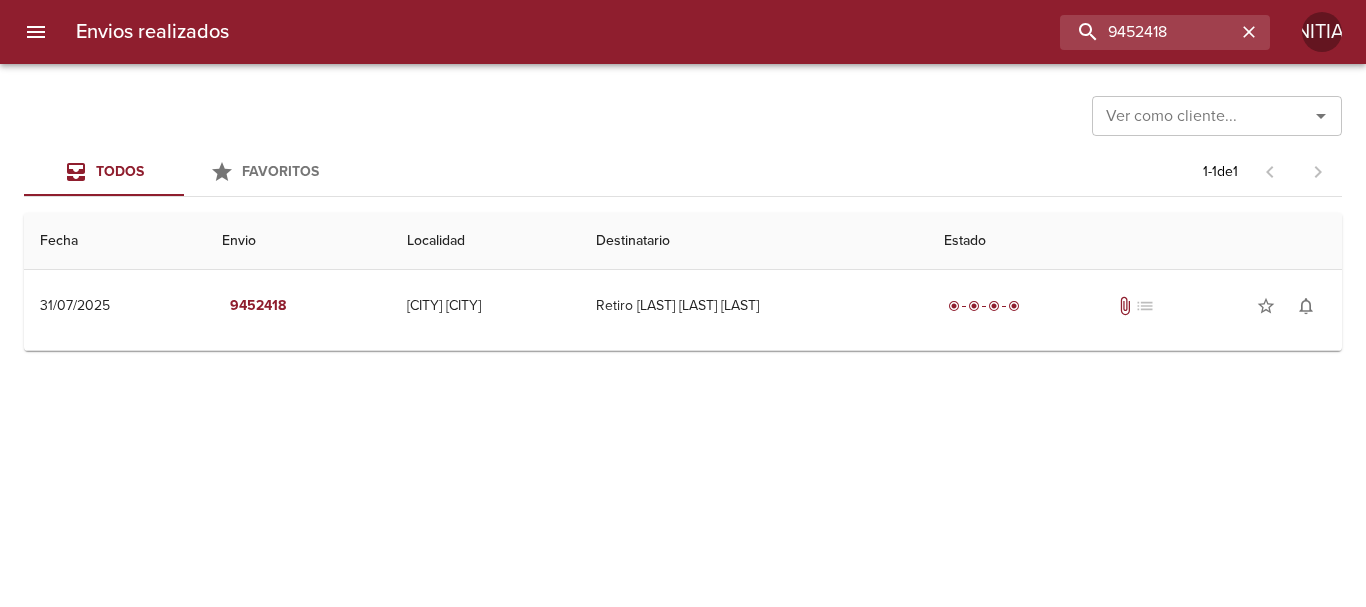 click on "Destinatario" at bounding box center [754, 241] 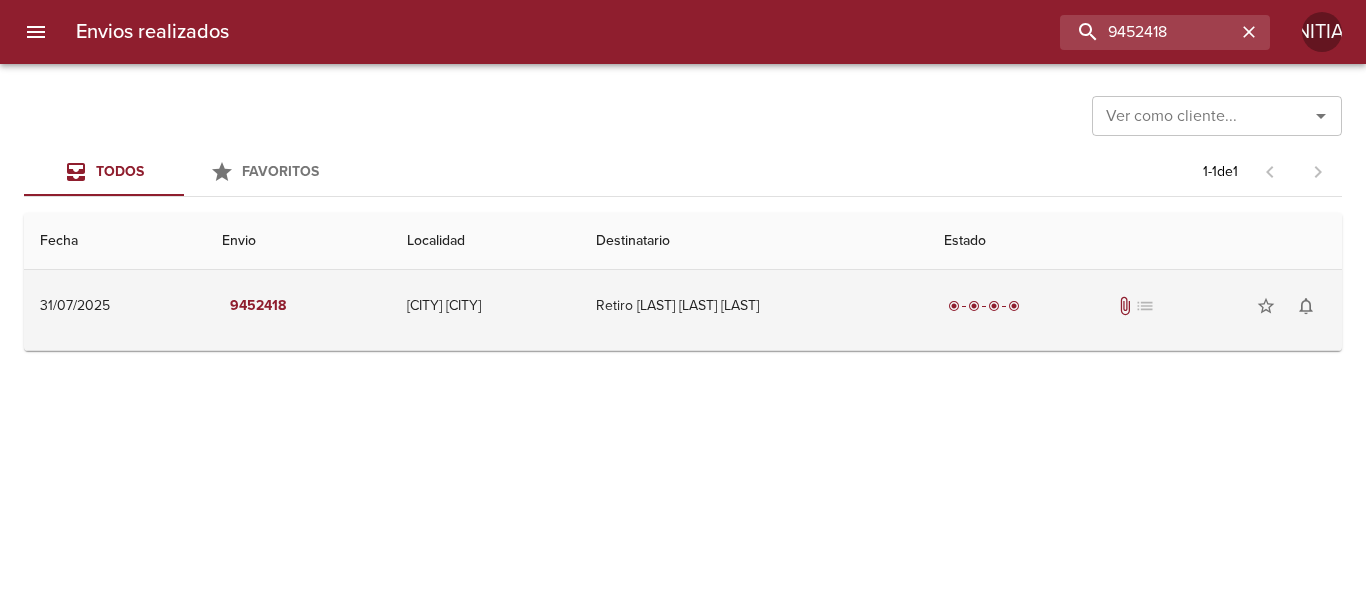 click on "Retiro [LAST] [LAST] [LAST]" at bounding box center (754, 306) 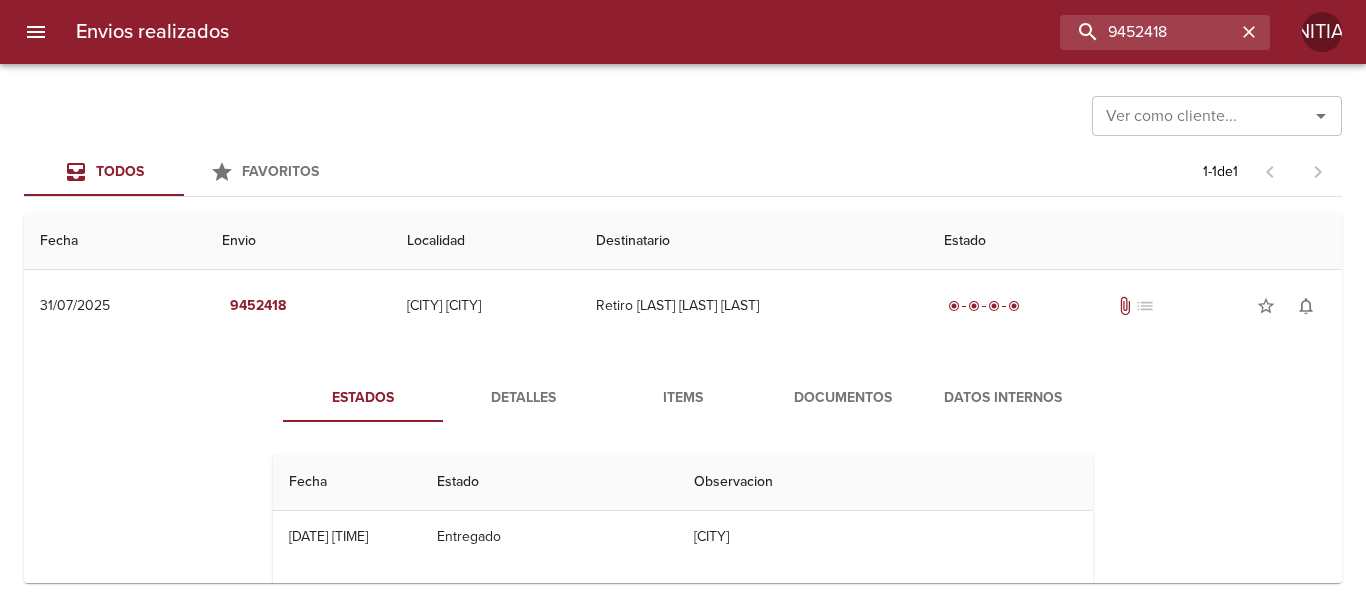 click on "Detalles" at bounding box center [523, 398] 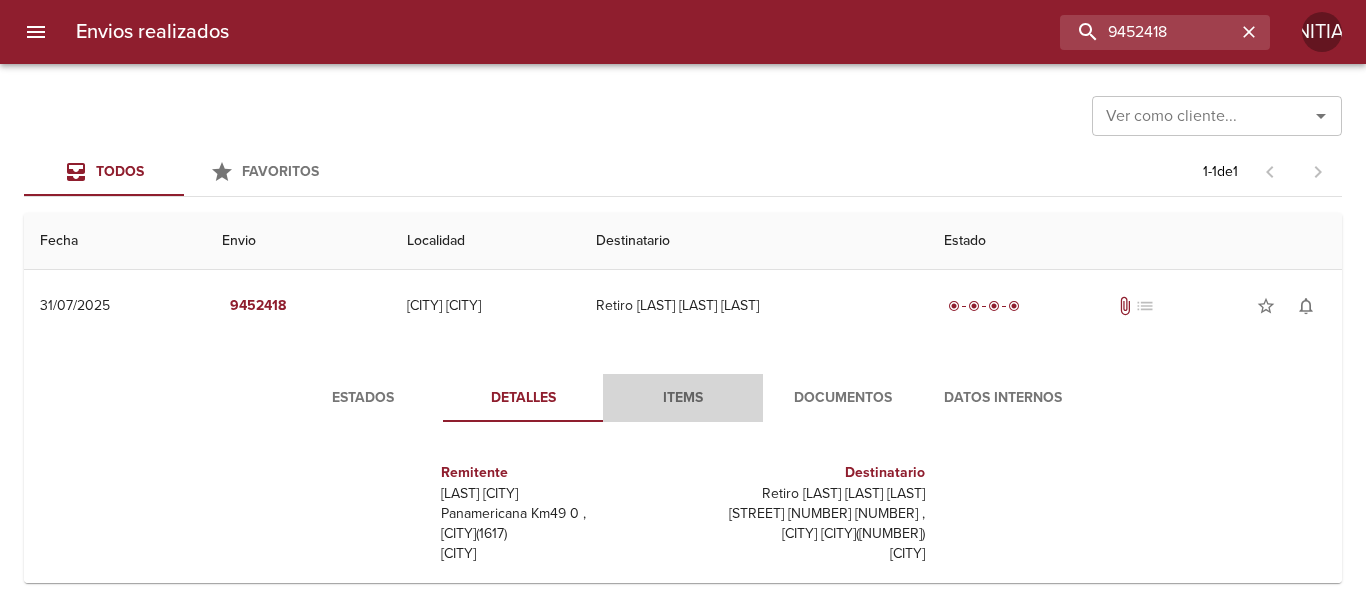 click on "Items" at bounding box center [683, 398] 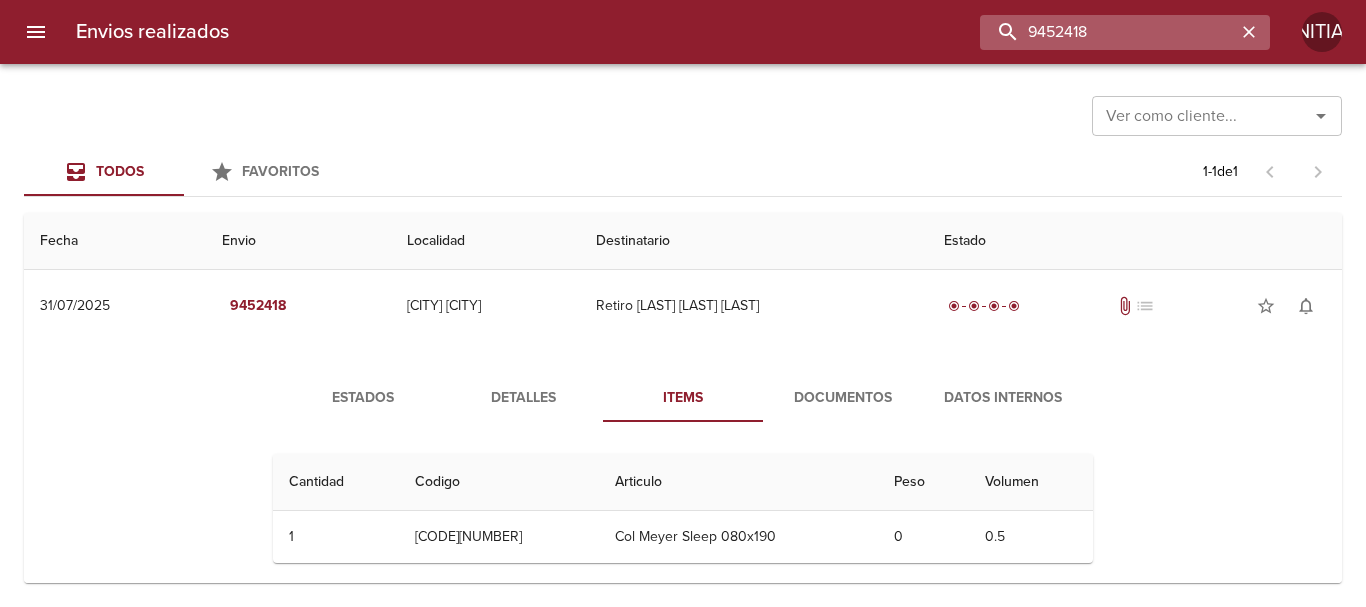 click on "9452418" at bounding box center [1108, 32] 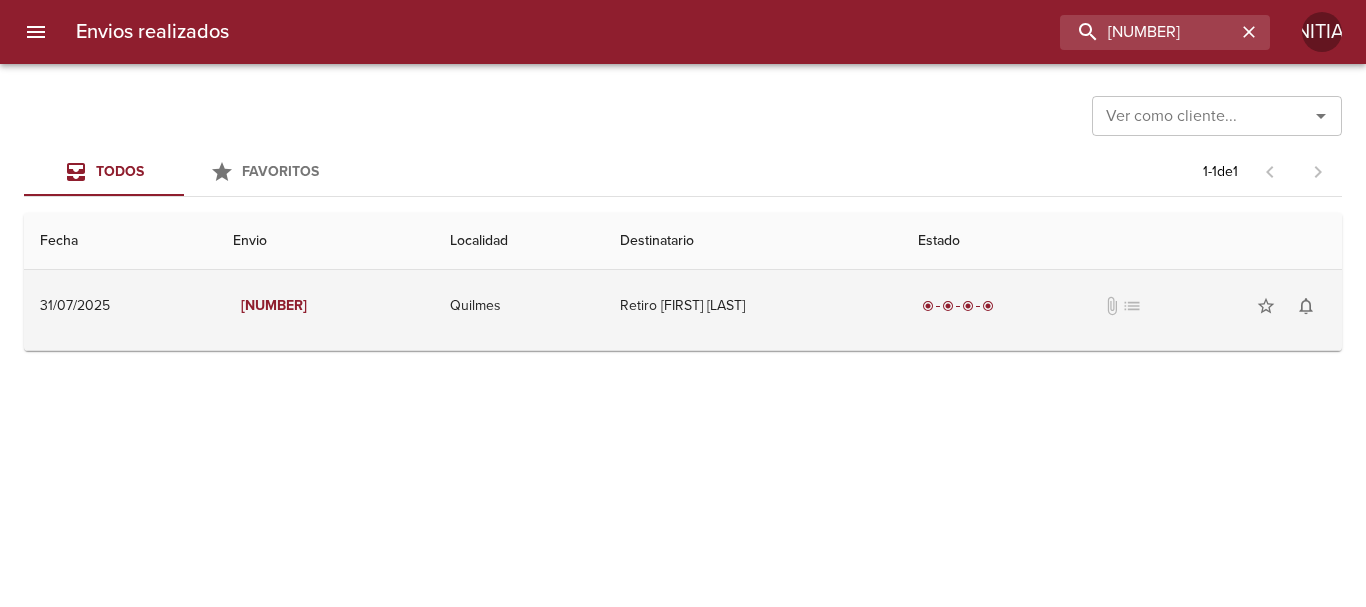 click on "Retiro [FIRST] [LAST]" at bounding box center (753, 306) 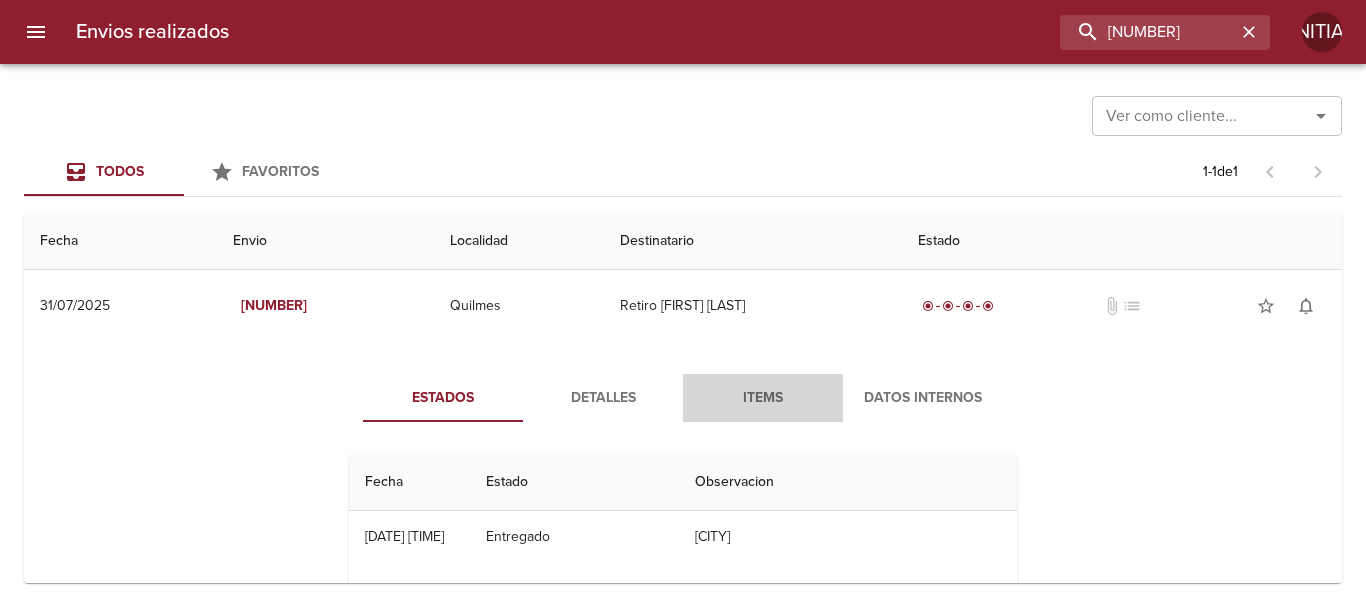 click on "Items" at bounding box center (763, 398) 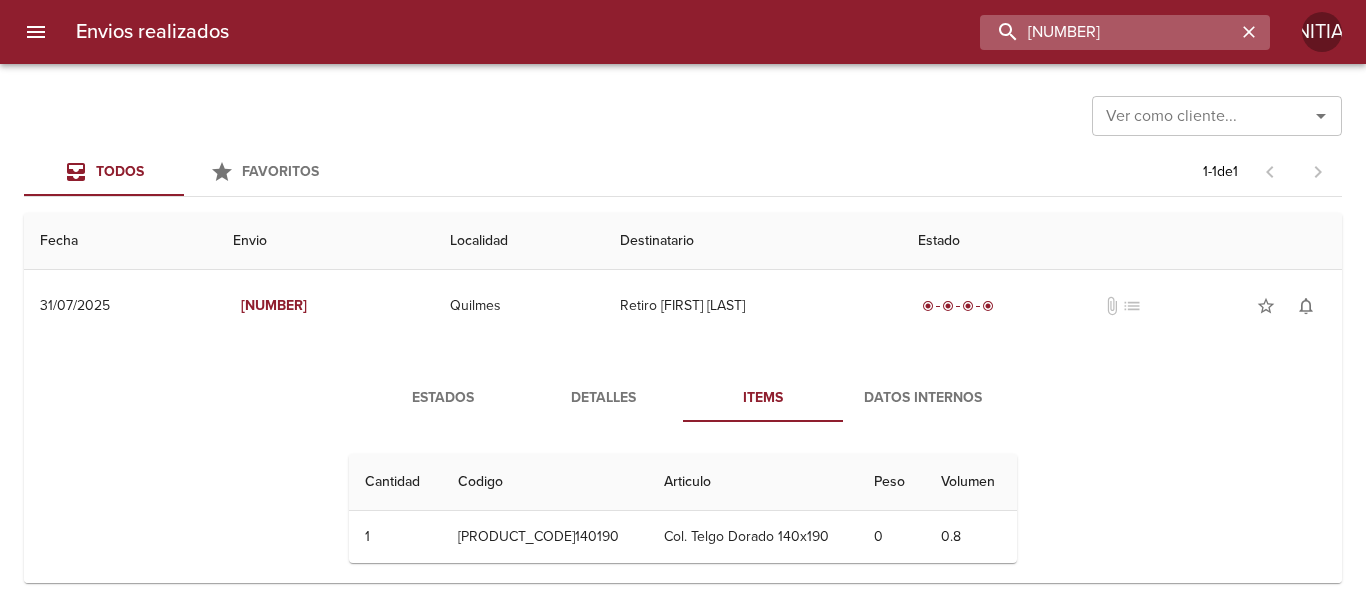 click on "[NUMBER]" at bounding box center [1108, 32] 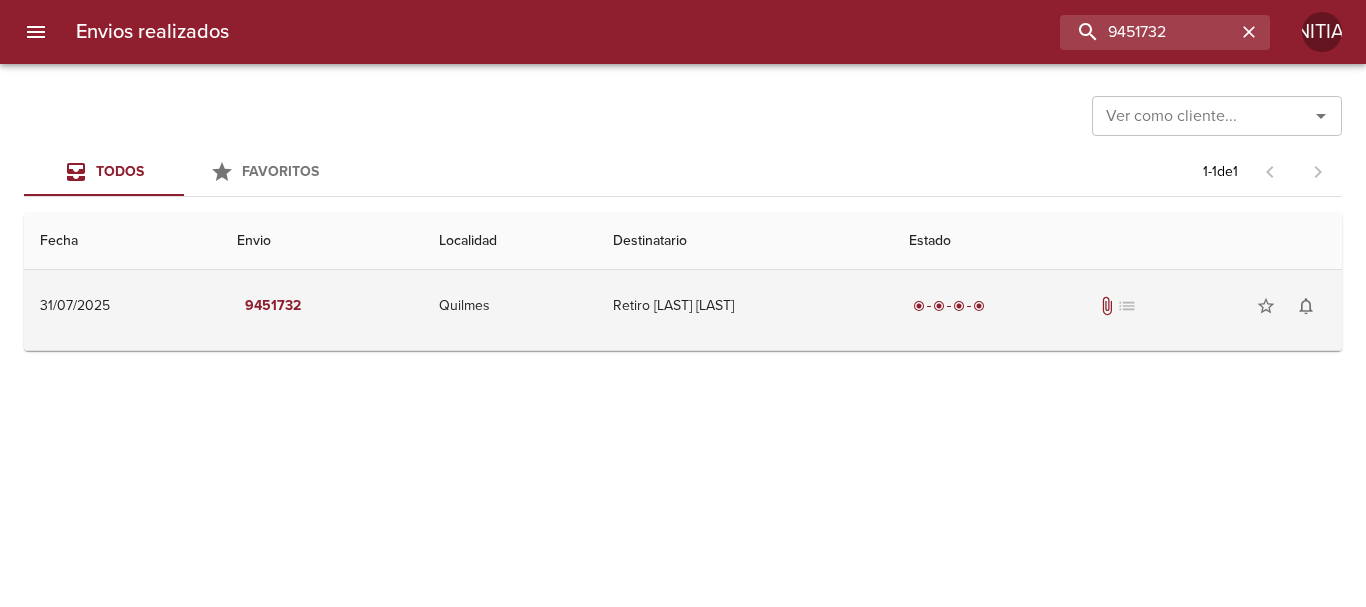 click on "Retiro [LAST] [LAST]" at bounding box center [745, 306] 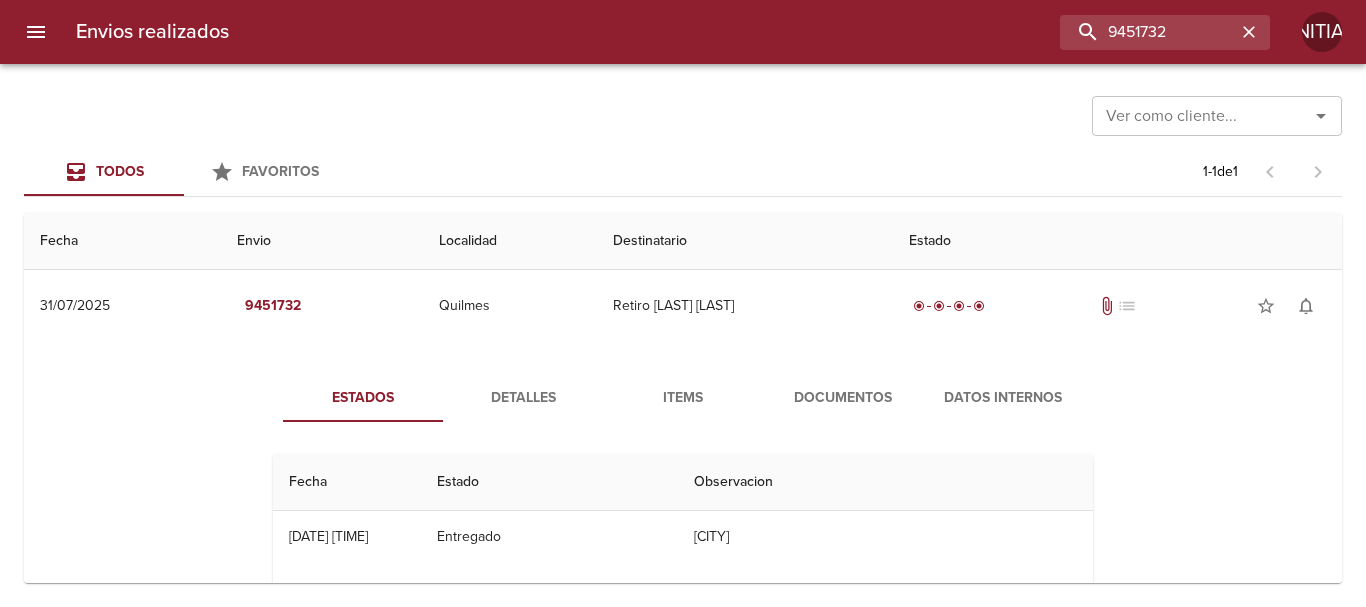 drag, startPoint x: 573, startPoint y: 381, endPoint x: 631, endPoint y: 405, distance: 62.76942 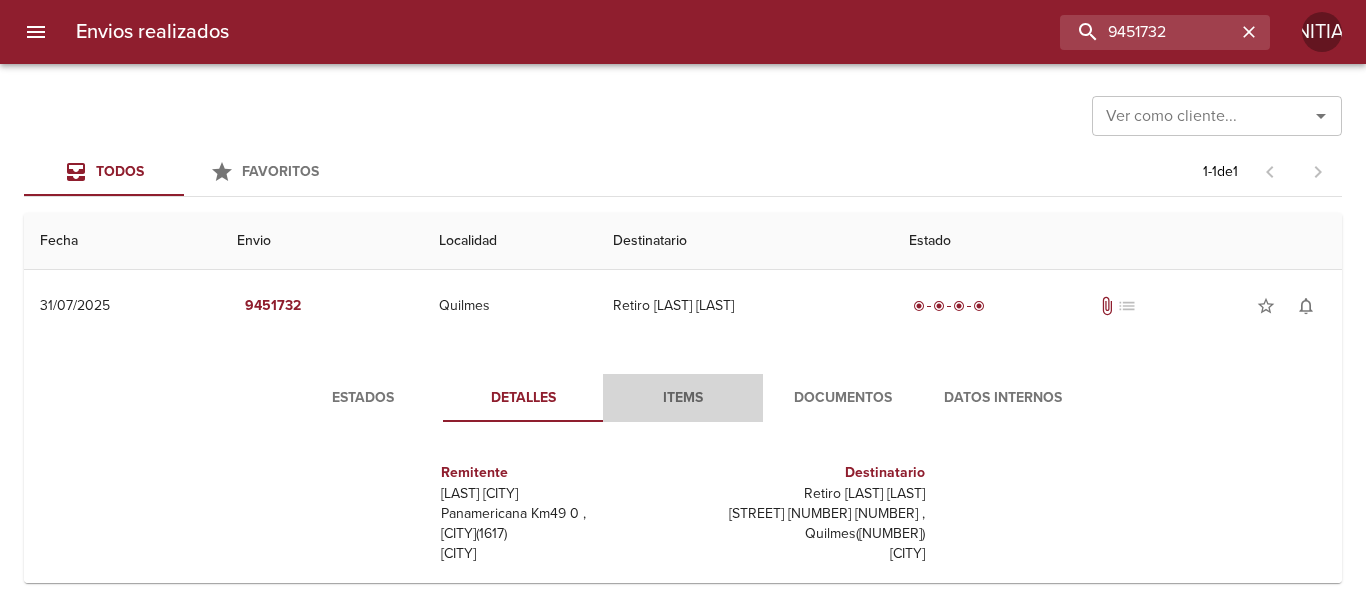 click on "Items" at bounding box center [683, 398] 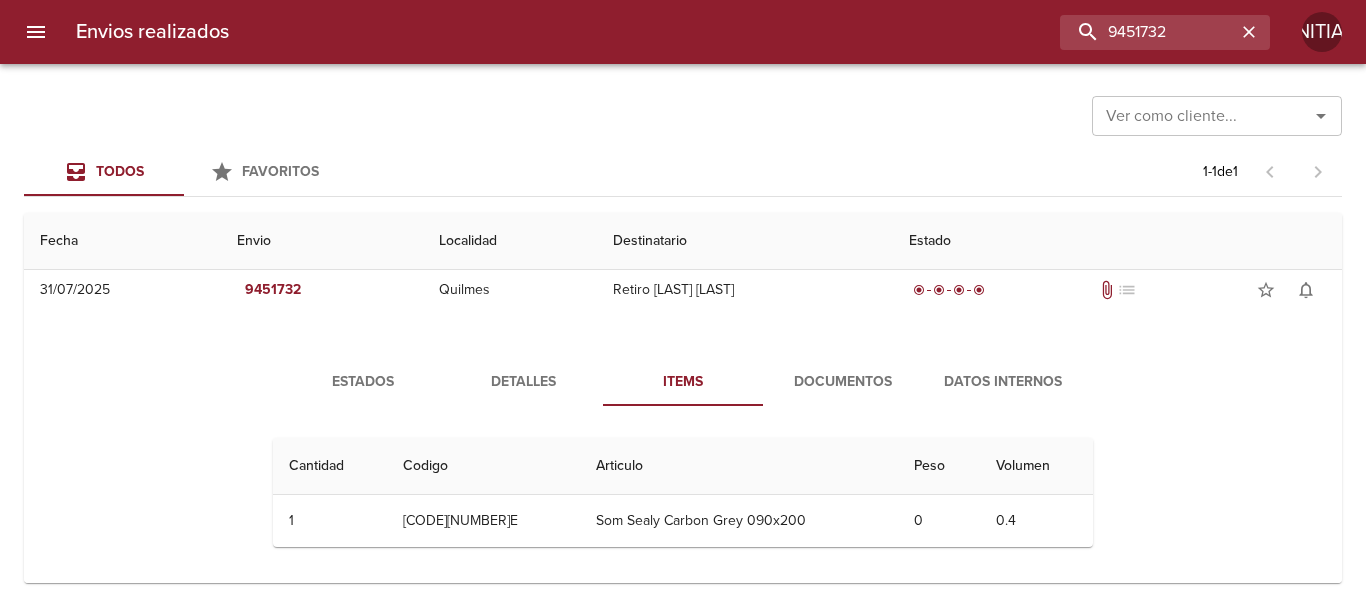 scroll, scrollTop: 21, scrollLeft: 0, axis: vertical 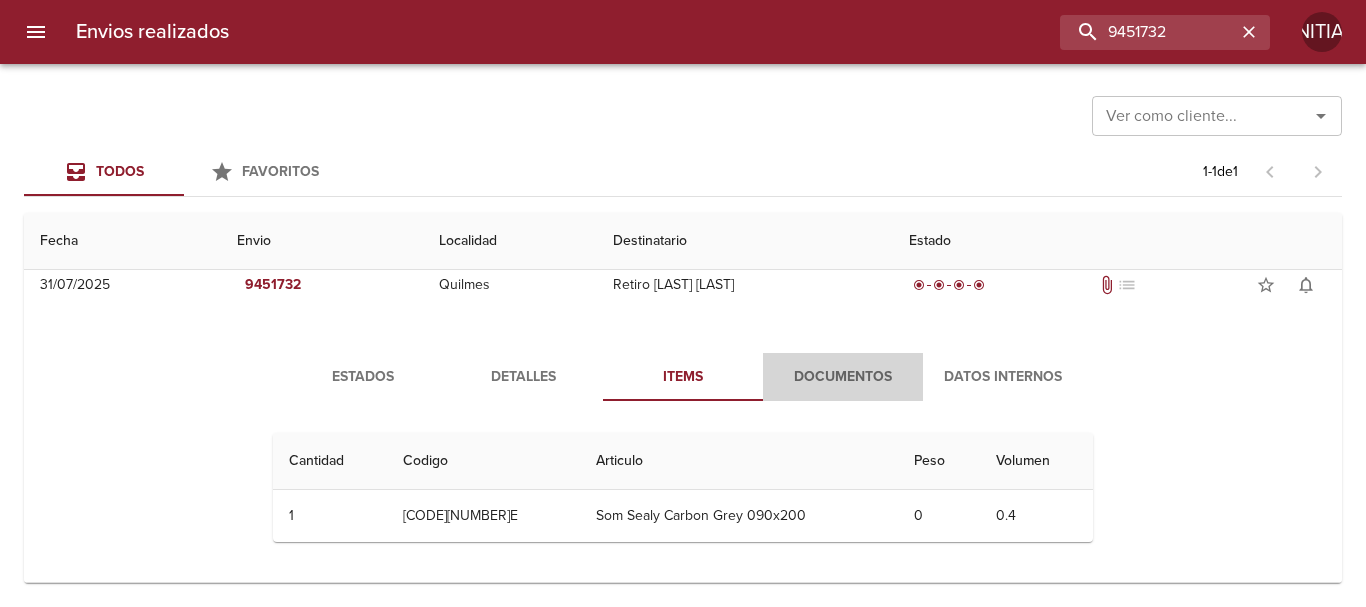 click on "Documentos" at bounding box center (843, 377) 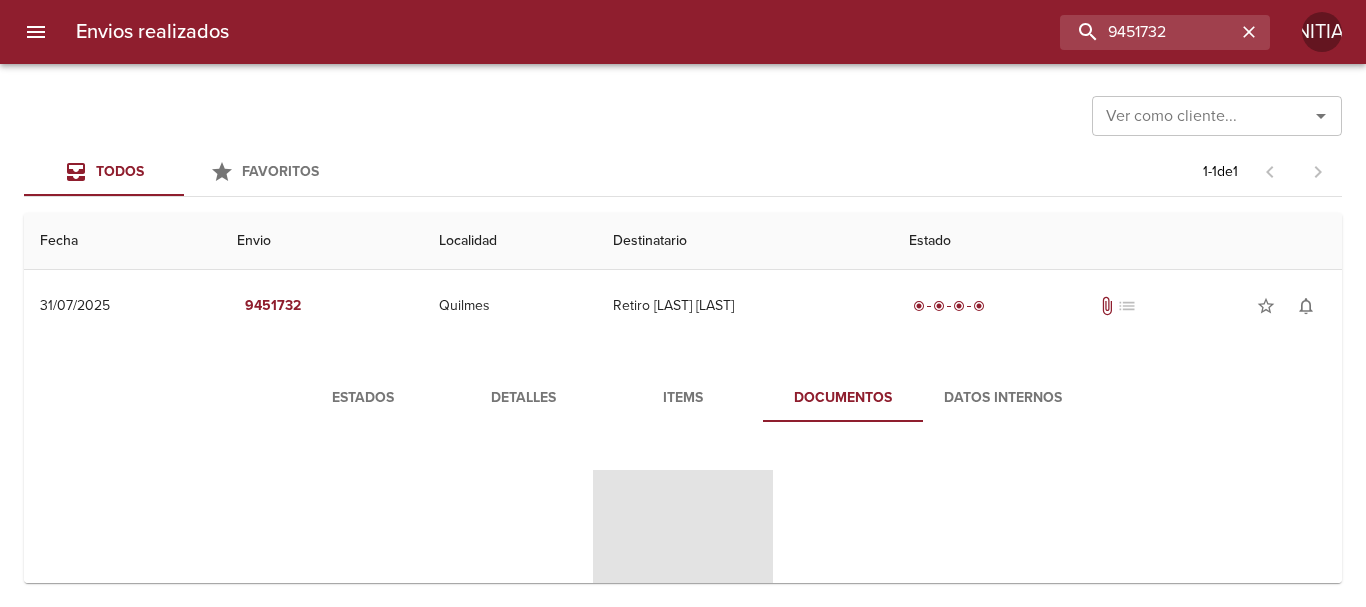 click on "Estados Detalles Items Documentos Datos Internos" at bounding box center [683, 563] 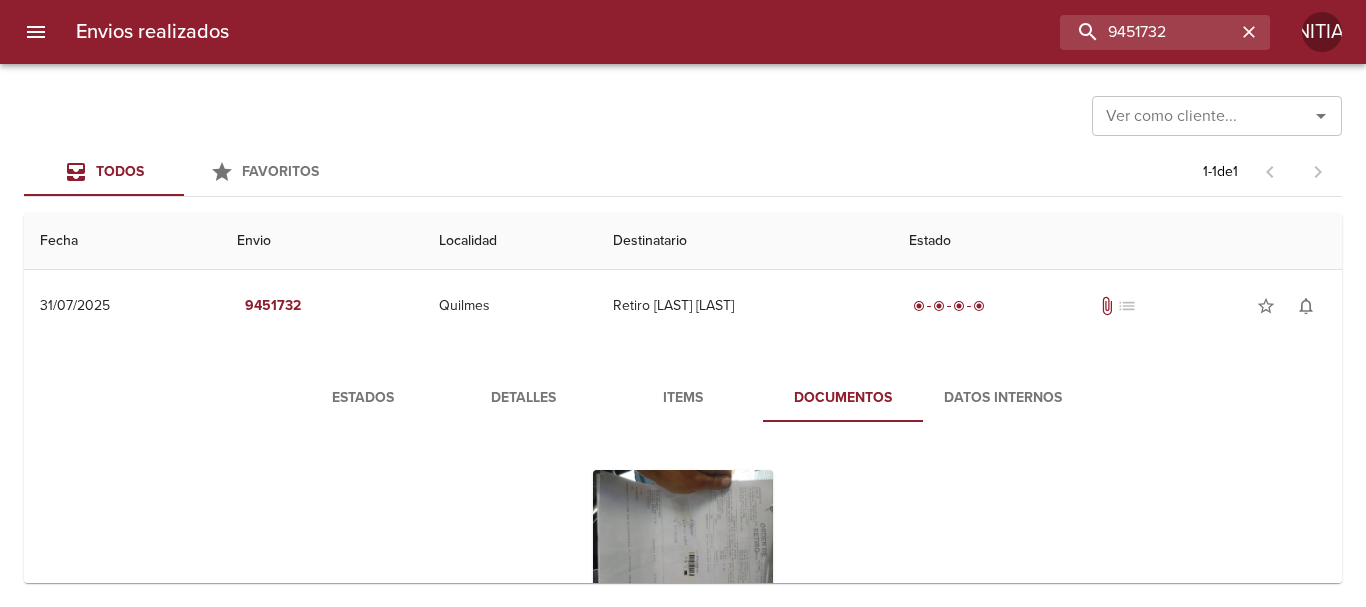 click on "Items" at bounding box center [683, 398] 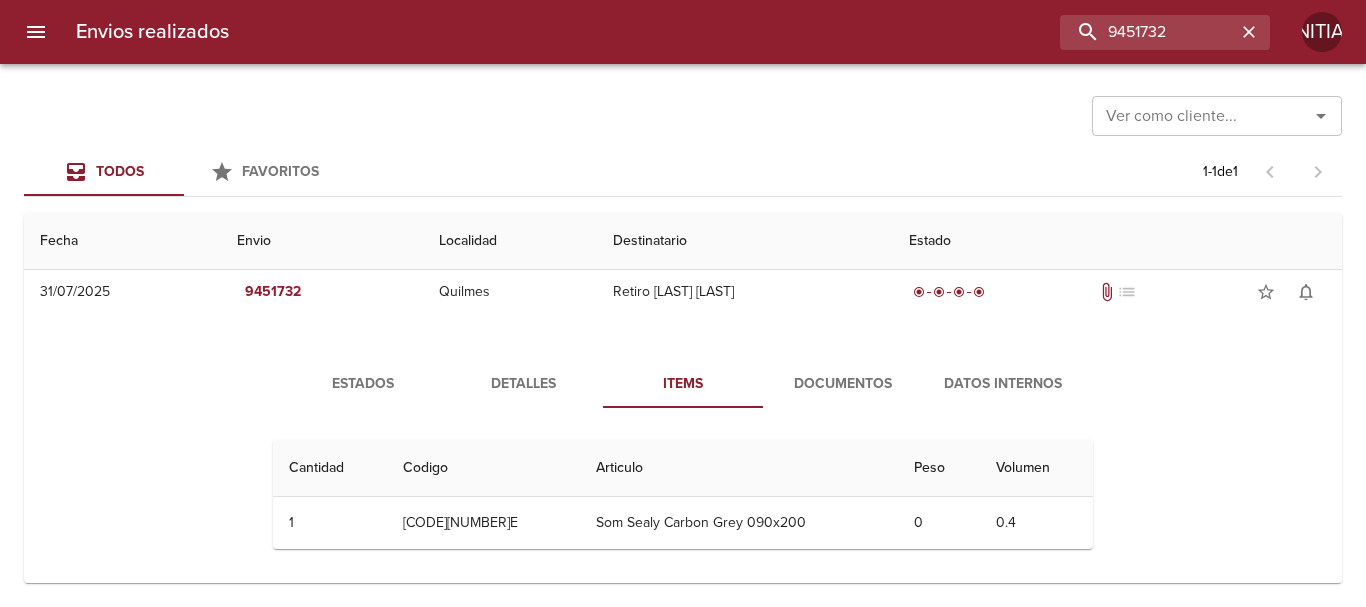 scroll, scrollTop: 21, scrollLeft: 0, axis: vertical 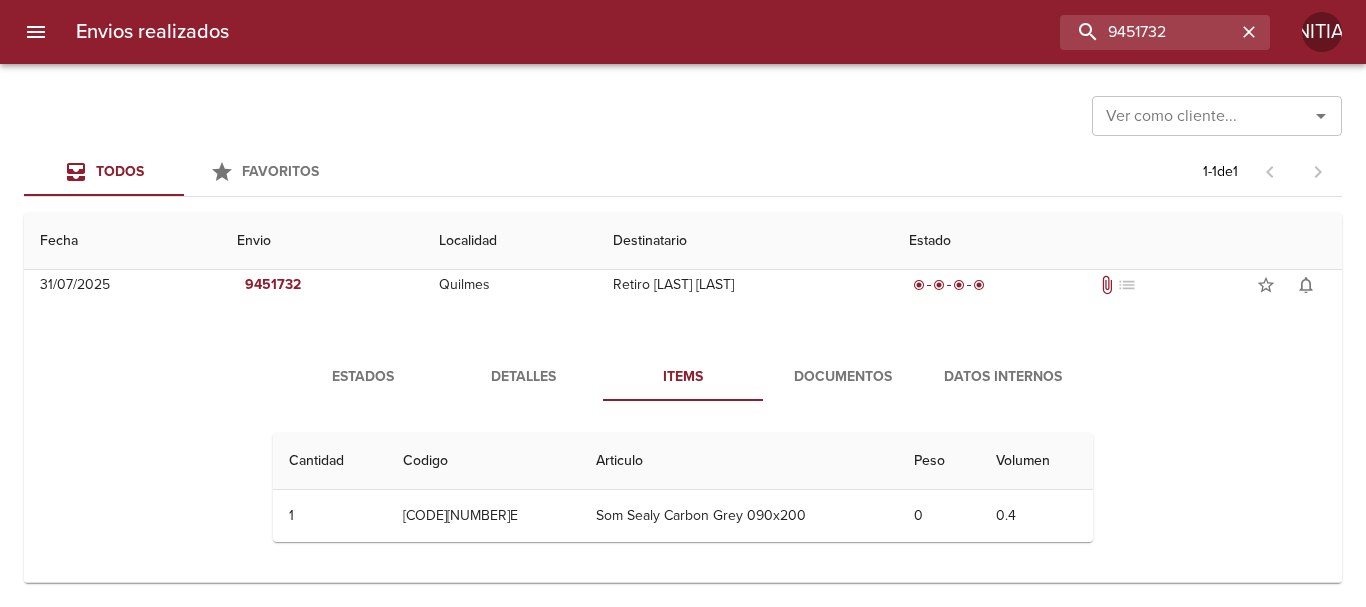 click on "Detalles" at bounding box center [523, 377] 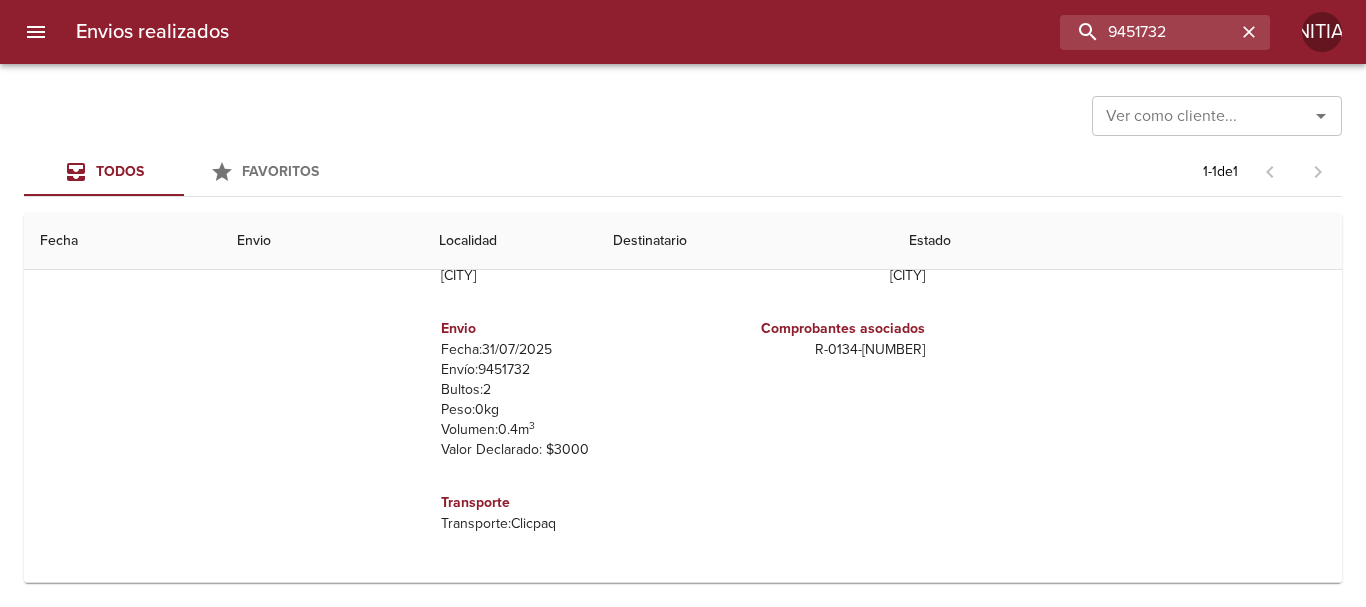 scroll, scrollTop: 0, scrollLeft: 0, axis: both 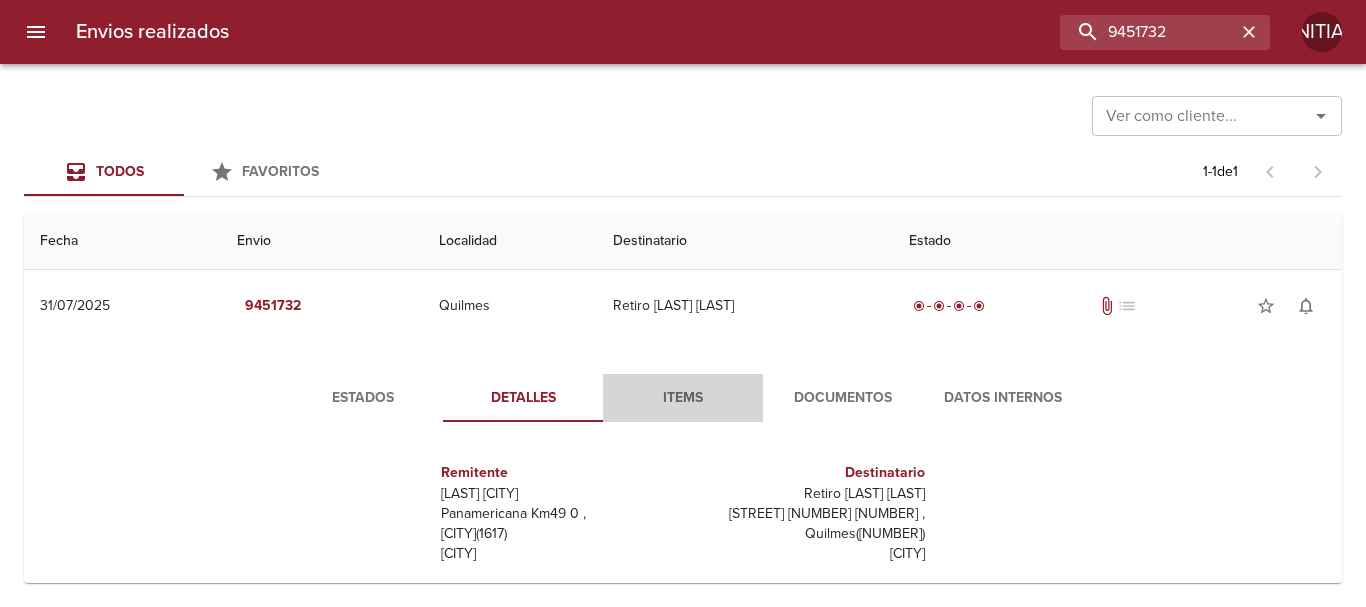 click on "Items" at bounding box center (683, 398) 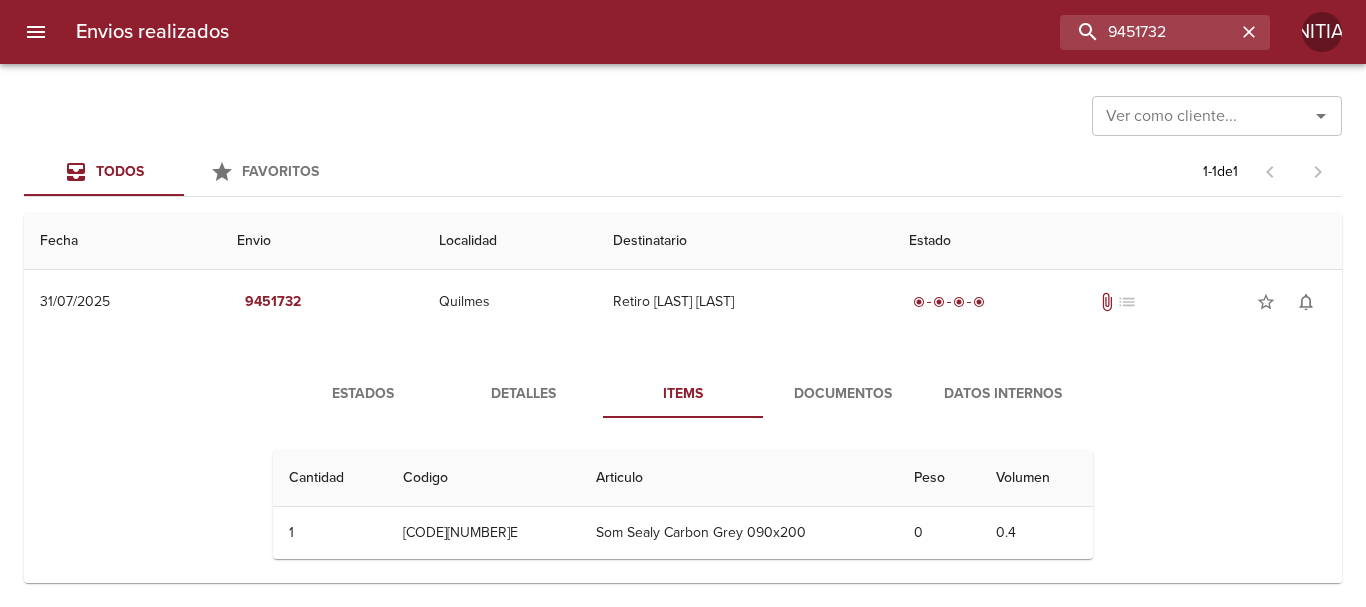 scroll, scrollTop: 0, scrollLeft: 0, axis: both 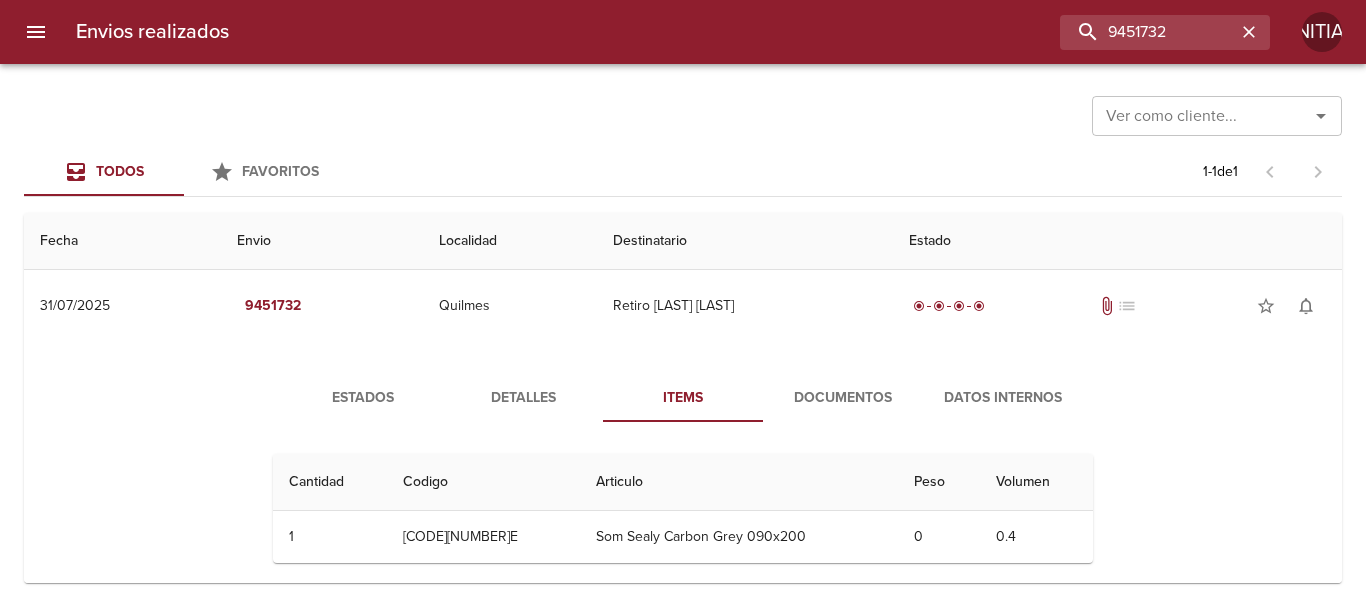 click on "Estados" at bounding box center [363, 398] 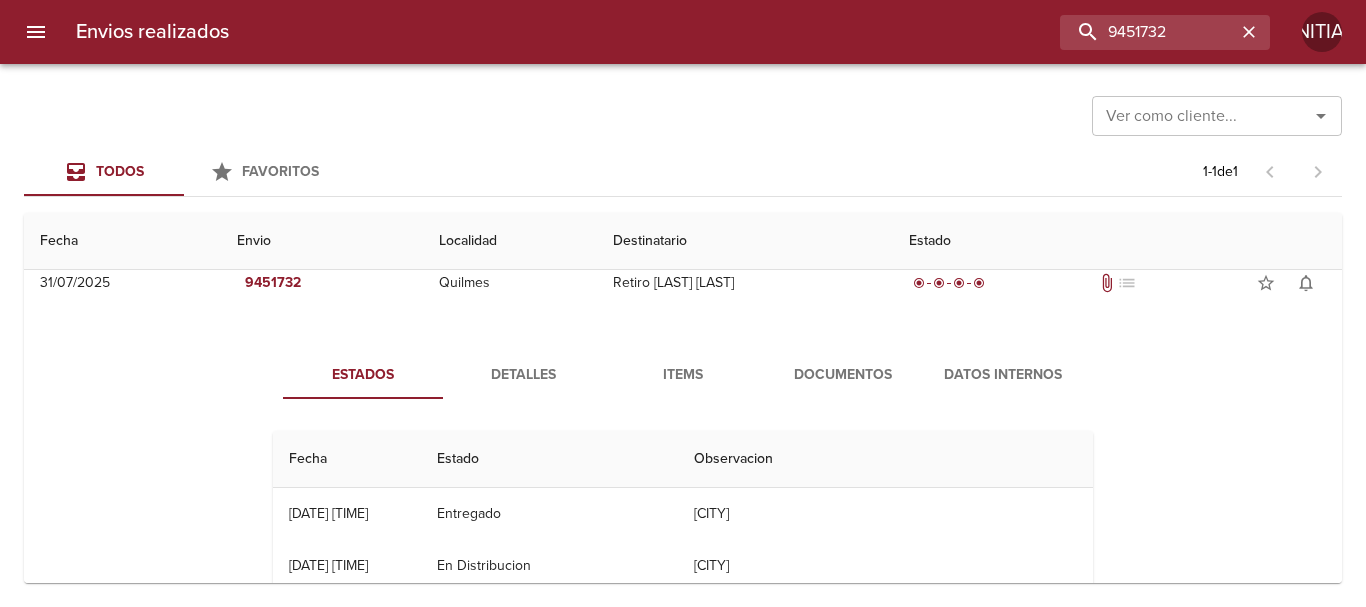 scroll, scrollTop: 0, scrollLeft: 0, axis: both 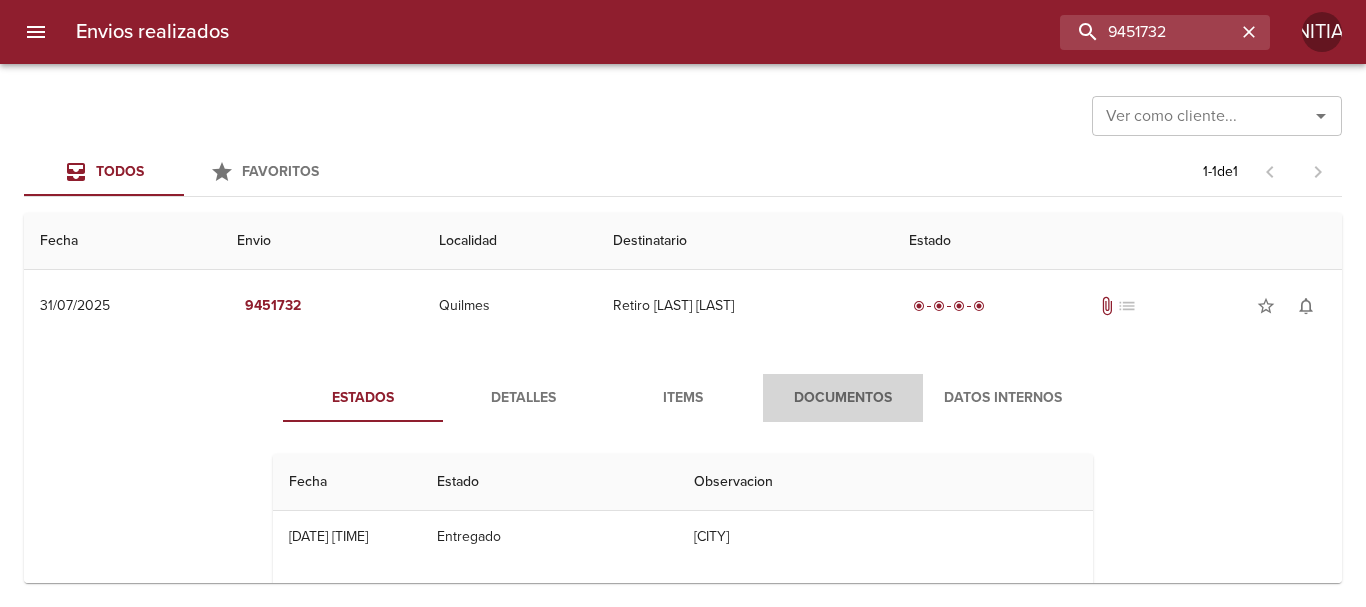 click on "Documentos" at bounding box center (843, 398) 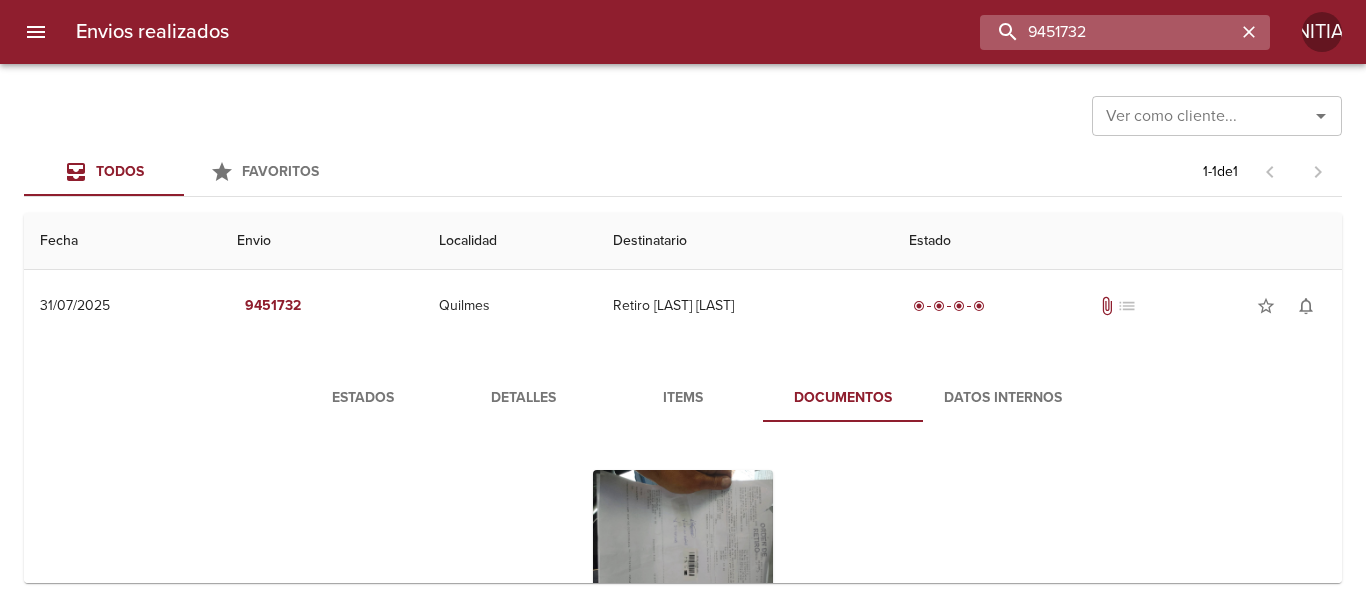 click on "9451732" at bounding box center [1108, 32] 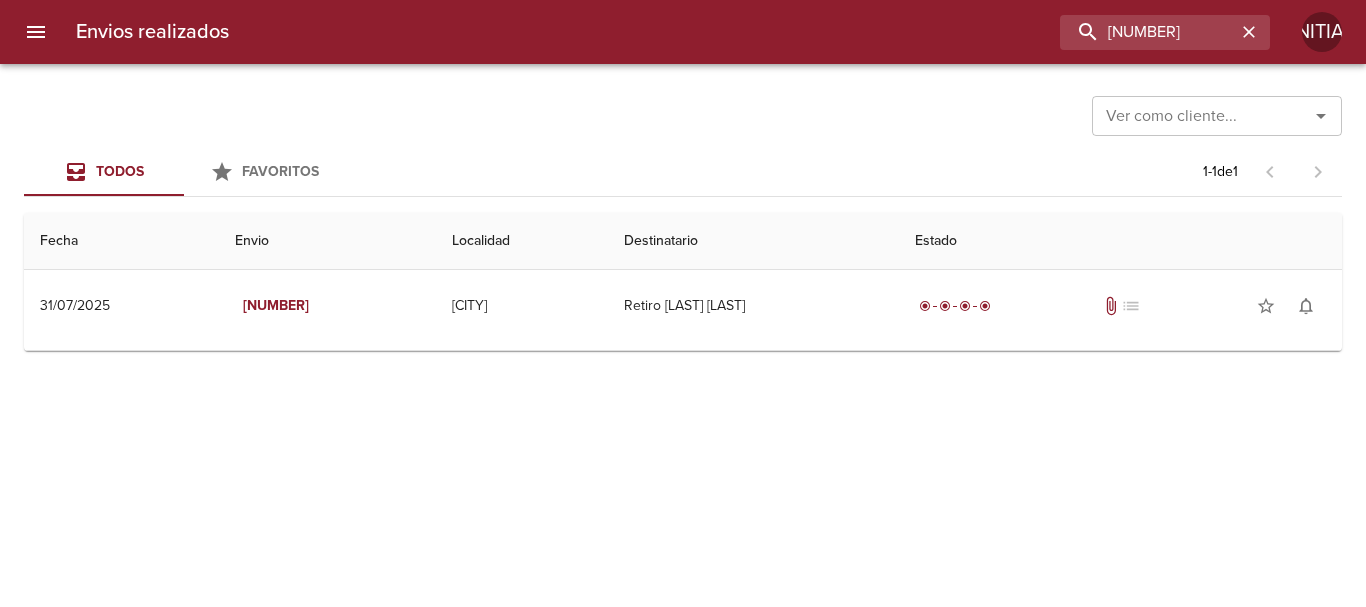 click on "Destinatario" at bounding box center (754, 241) 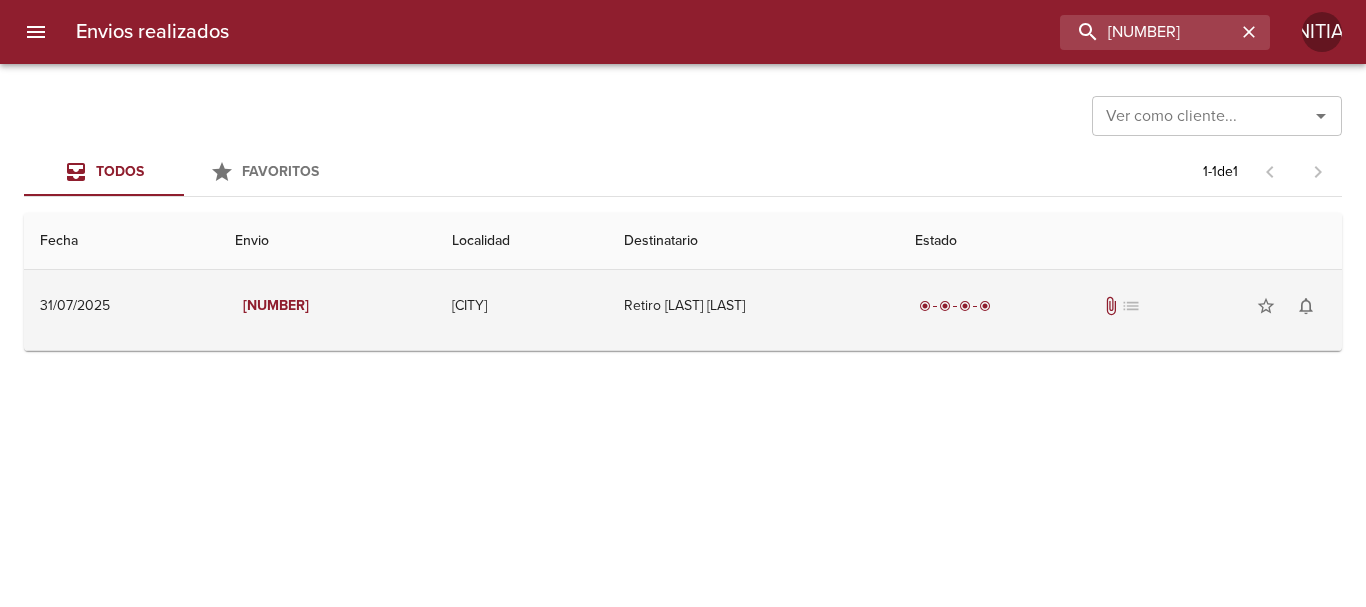click on "Retiro [LAST] [LAST]" at bounding box center [754, 306] 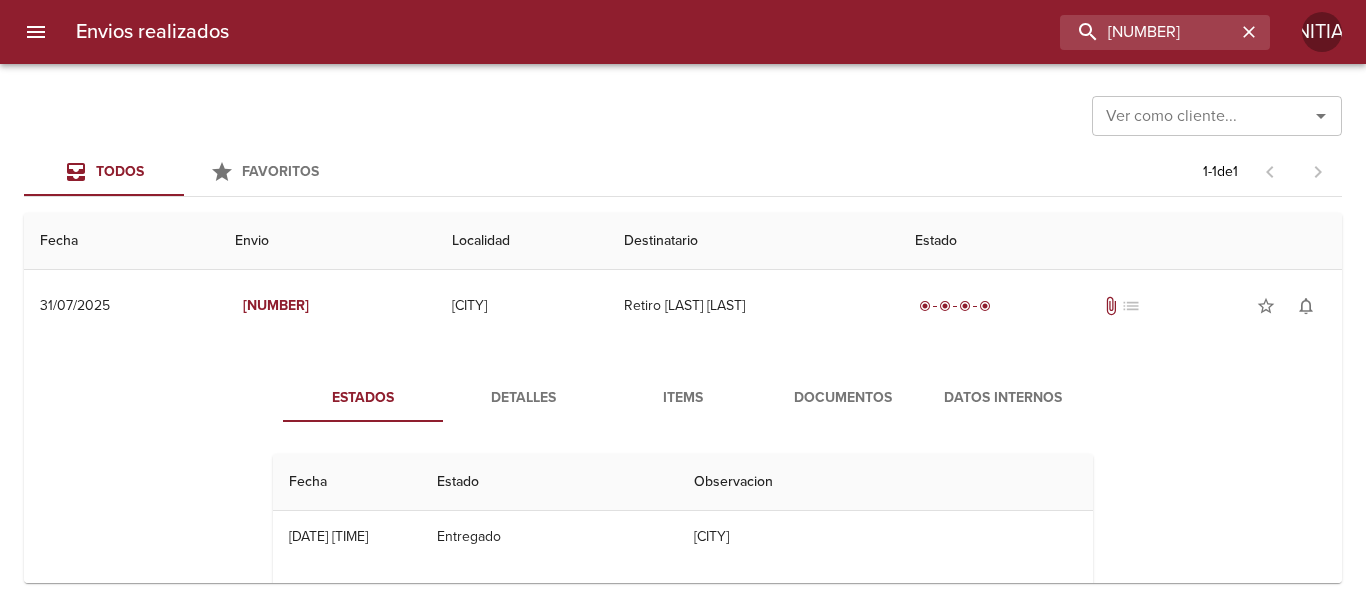 click on "Documentos" at bounding box center (843, 398) 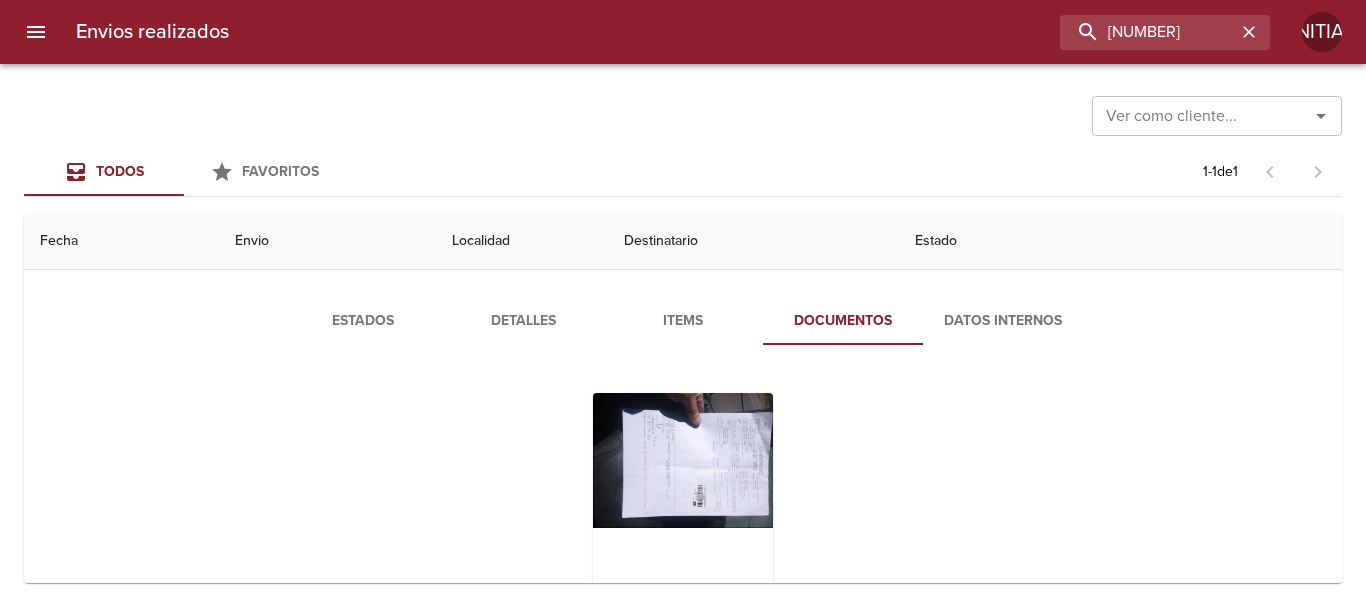 scroll, scrollTop: 194, scrollLeft: 0, axis: vertical 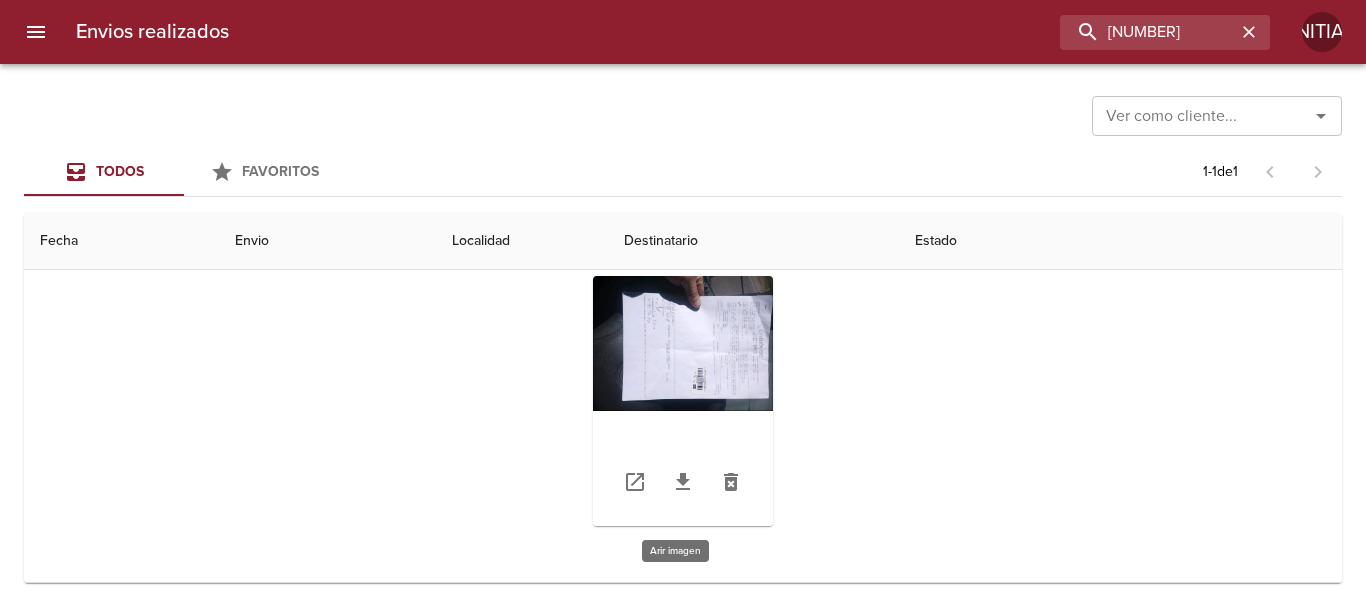 click at bounding box center (683, 401) 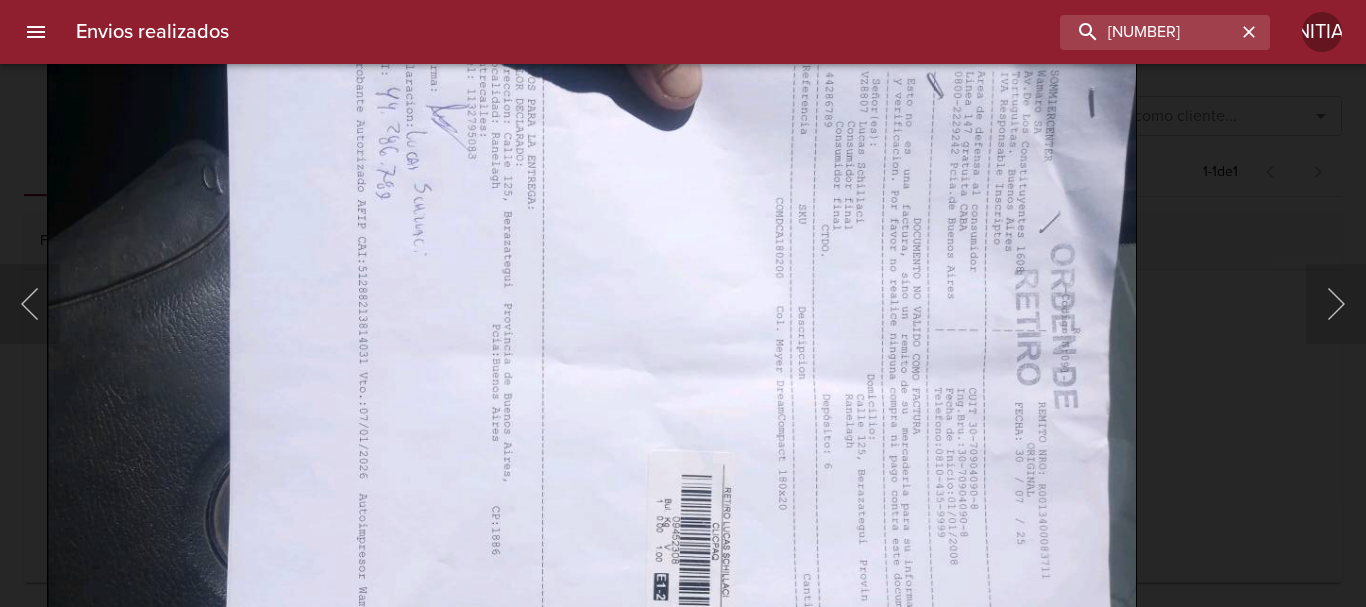 click at bounding box center [683, 303] 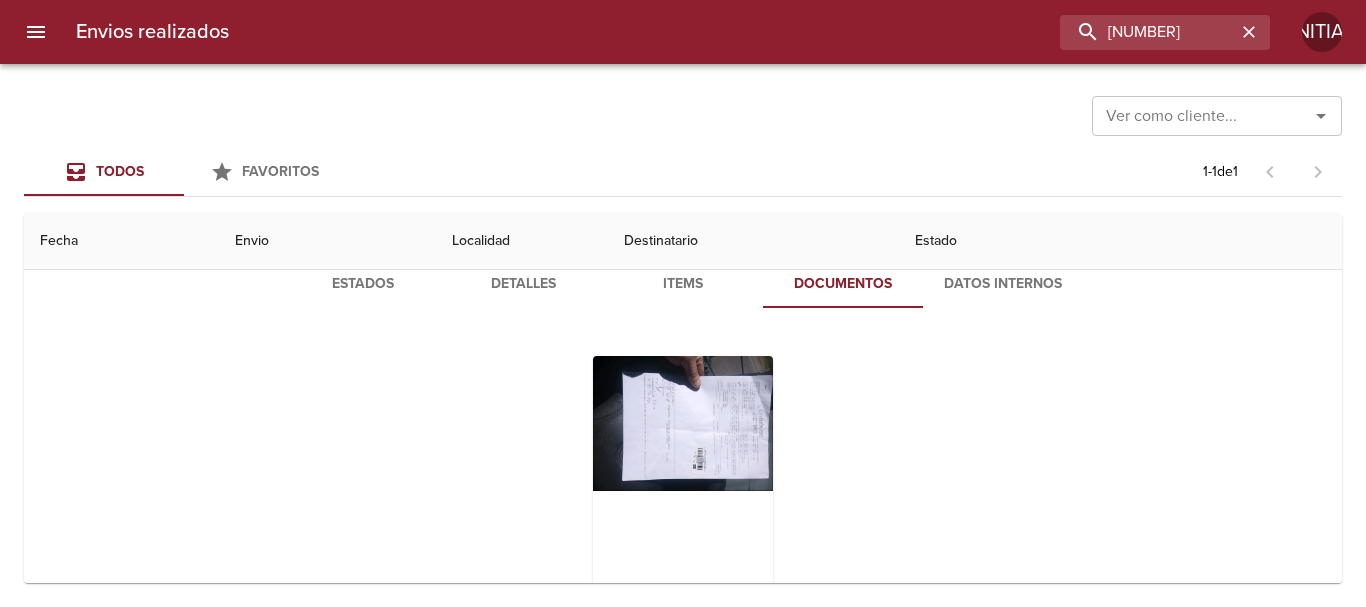 scroll, scrollTop: 0, scrollLeft: 0, axis: both 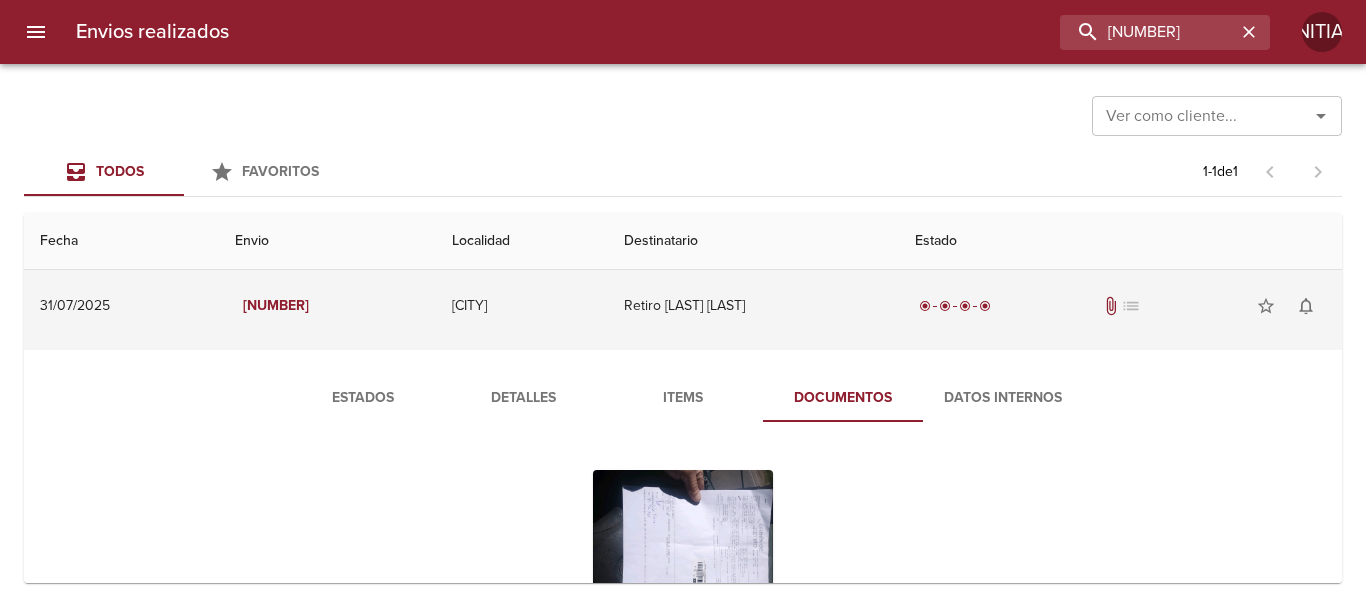 click on "Retiro [LAST] [LAST]" at bounding box center (754, 306) 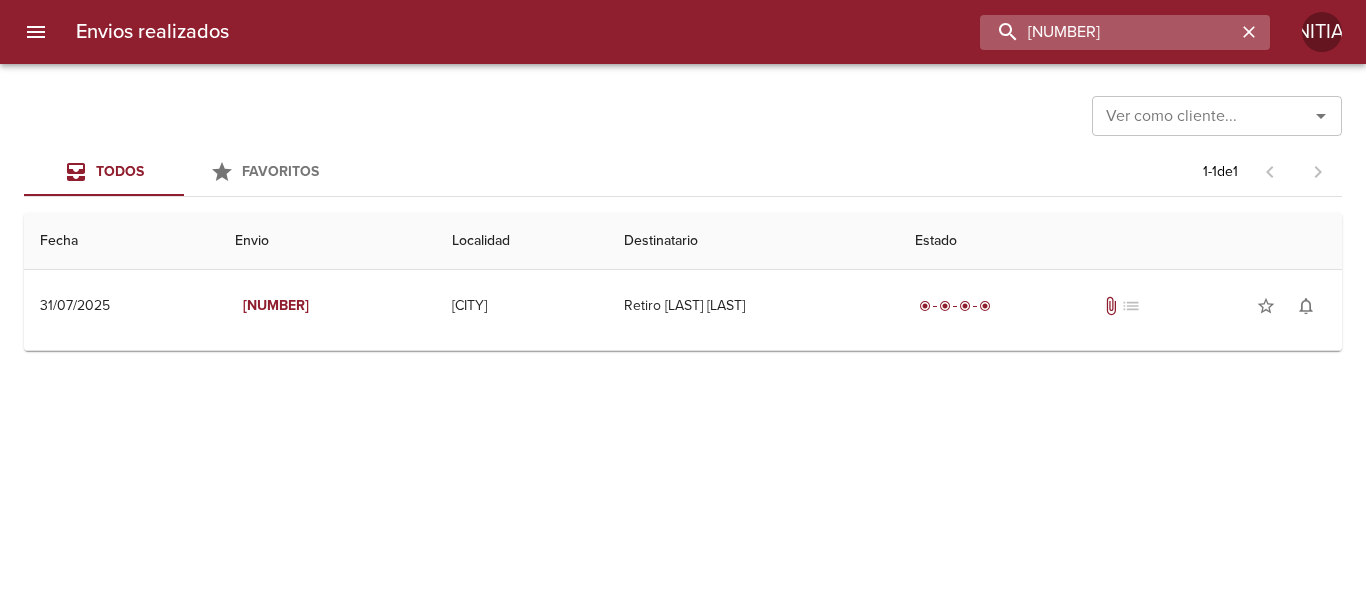 click on "[NUMBER]" at bounding box center (1108, 32) 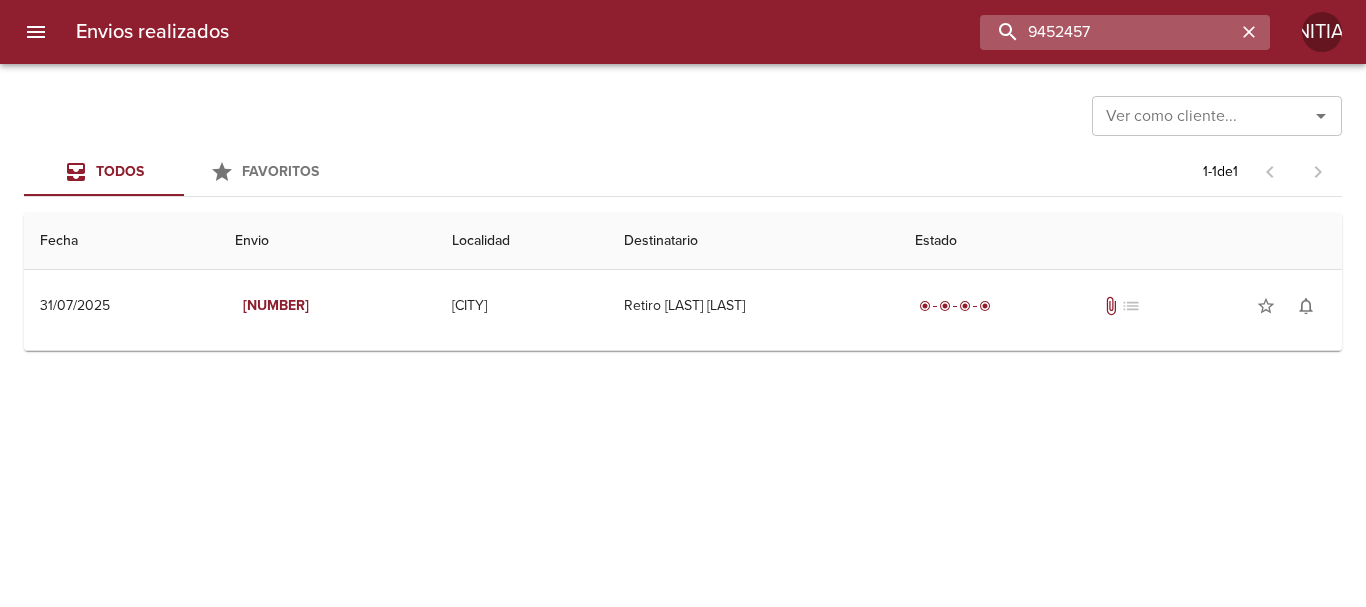 type on "9452457" 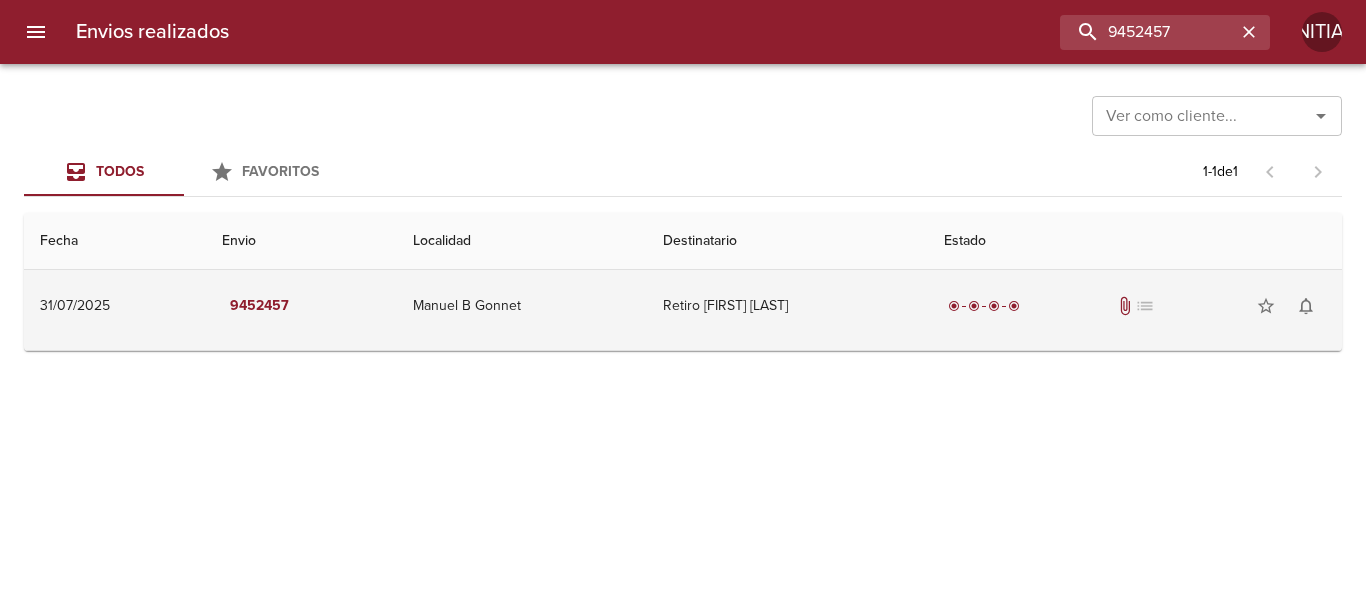 click on "Retiro [FIRST] [LAST]" at bounding box center [787, 306] 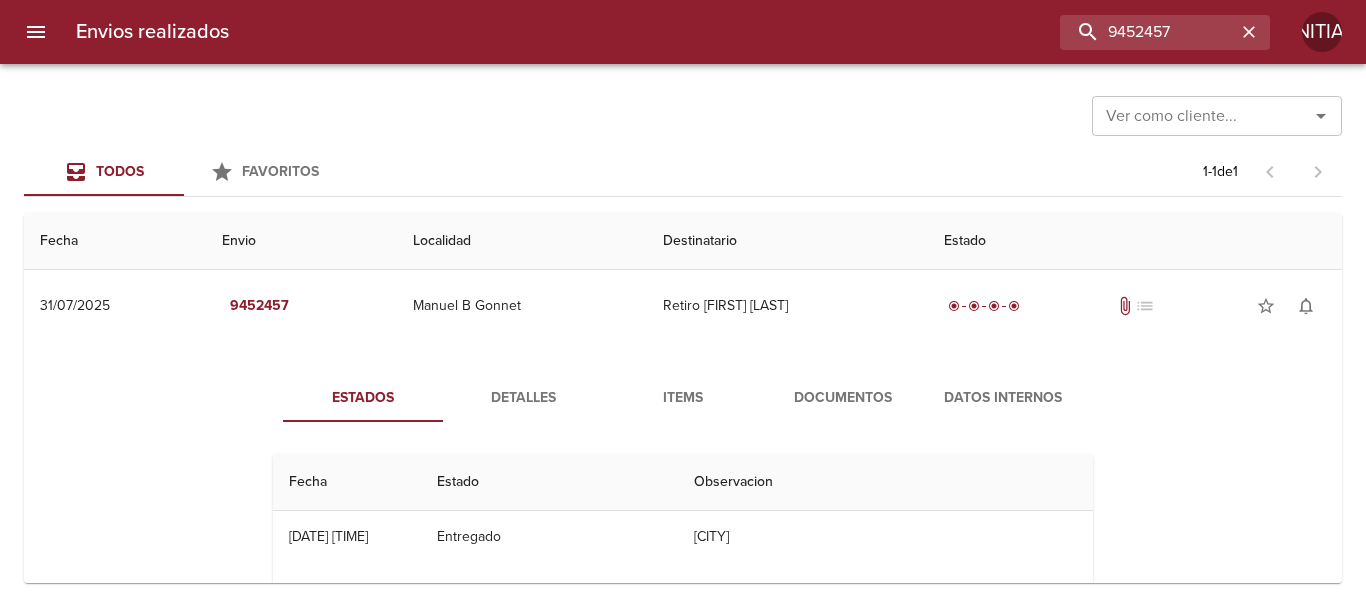 click on "Documentos" at bounding box center (843, 398) 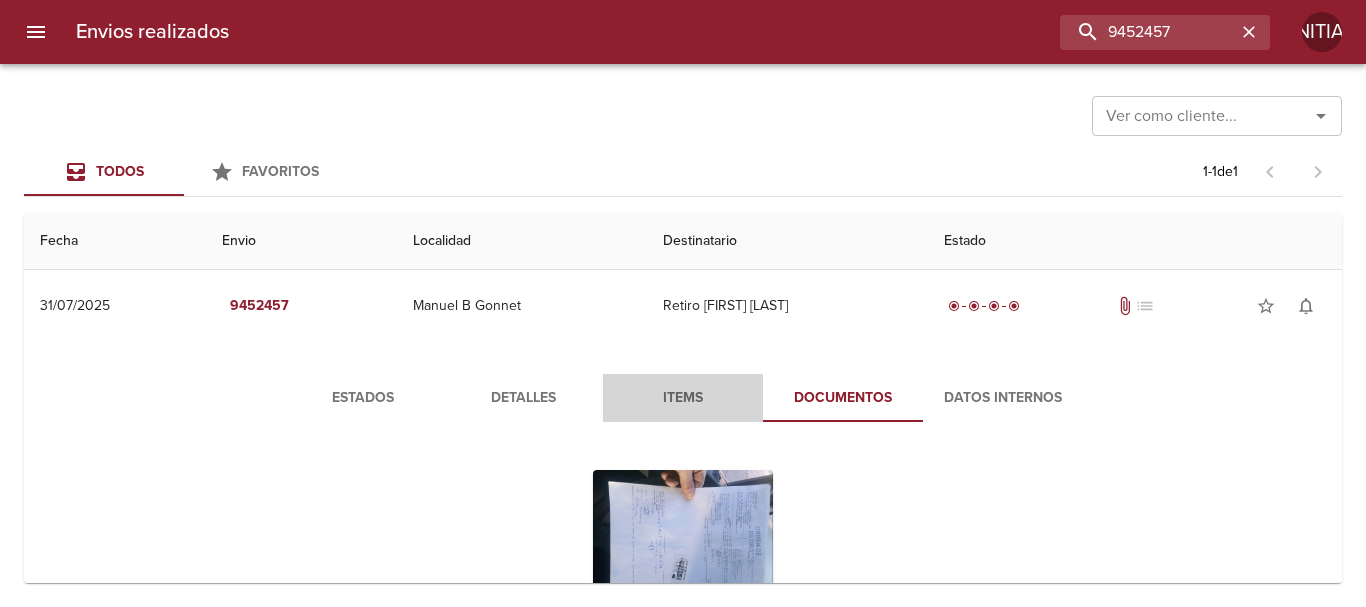 click on "Items" at bounding box center (683, 398) 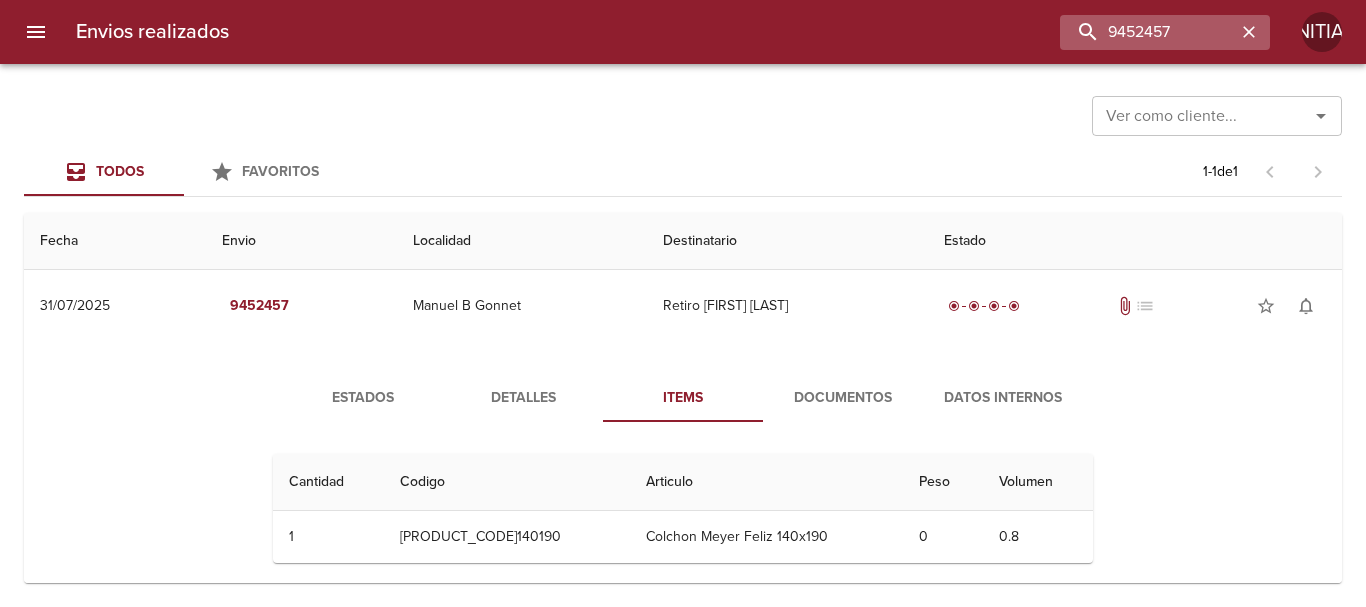click 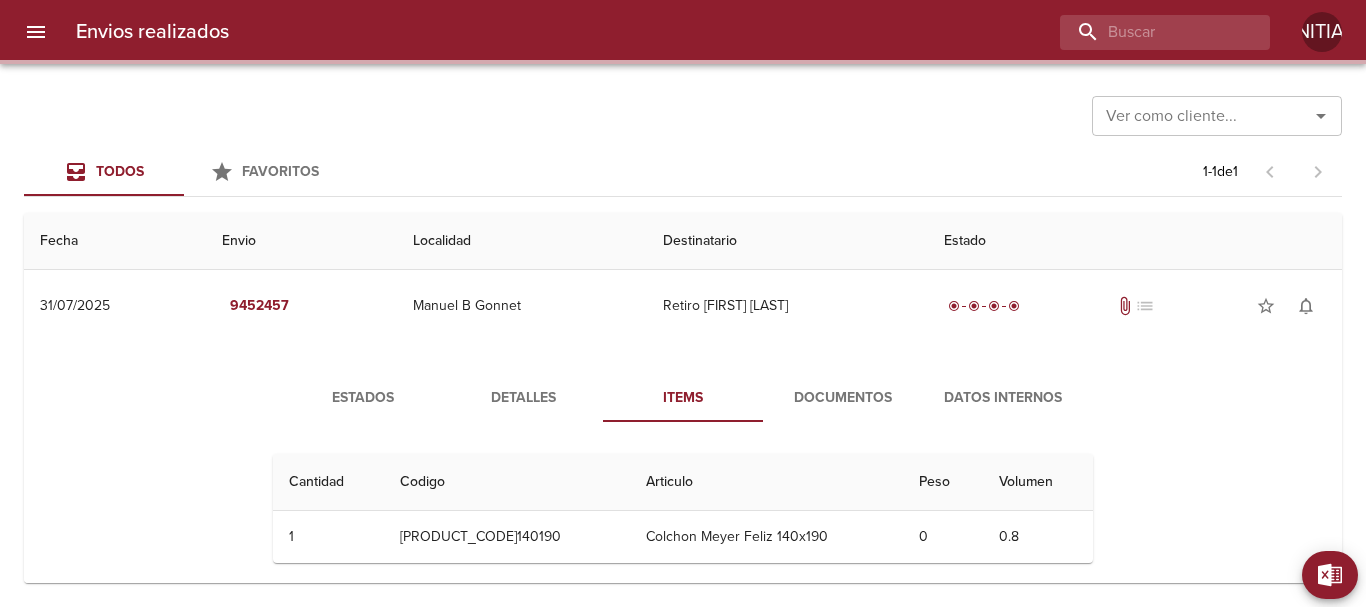 click on "Todos Favoritos 1 - 1  de  1" at bounding box center [683, 172] 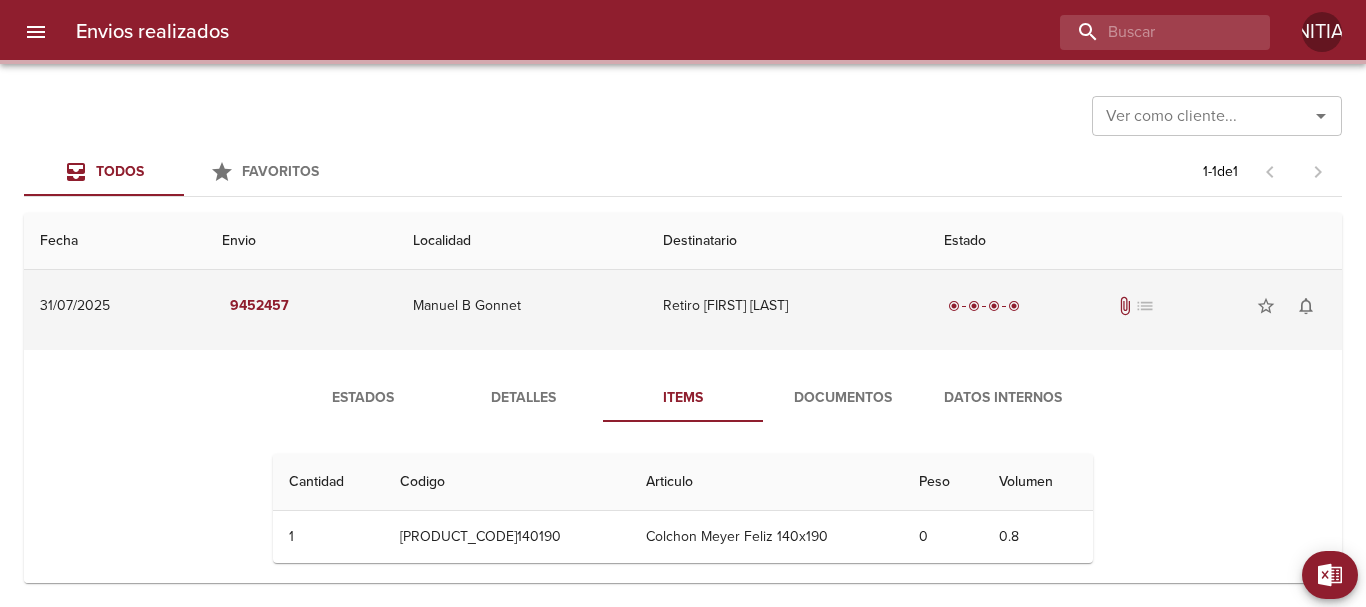 click on "Retiro [FIRST] [LAST]" at bounding box center [787, 306] 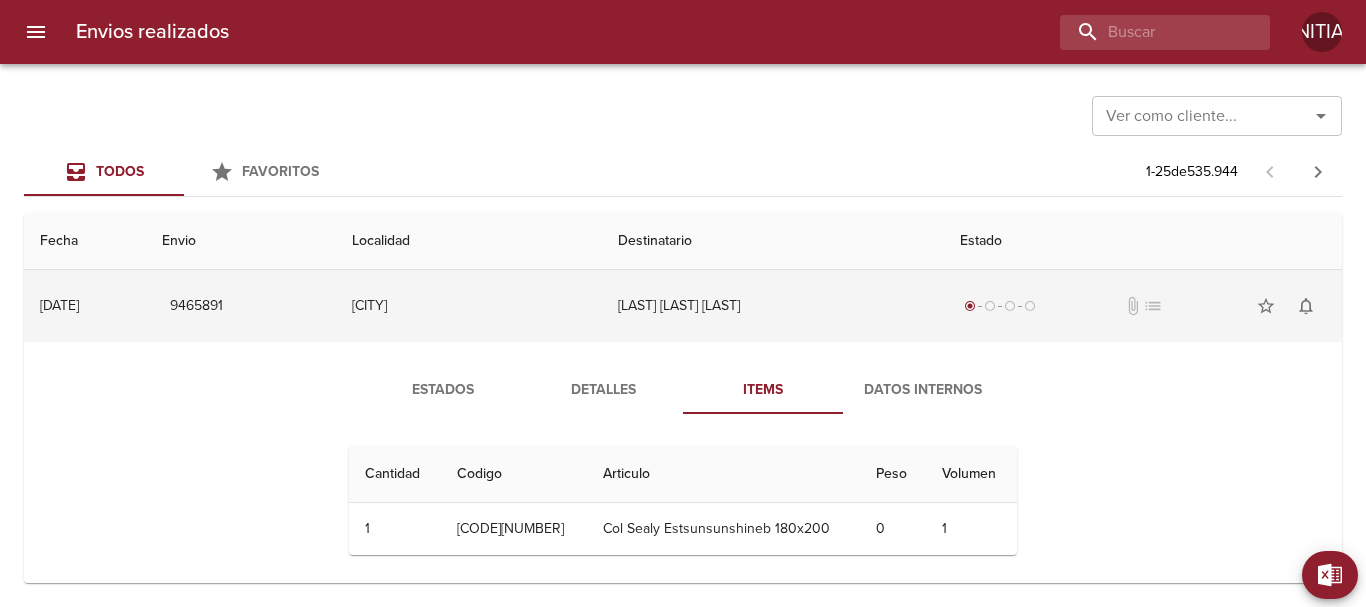 click on "[LAST] [LAST] [LAST]" at bounding box center [773, 306] 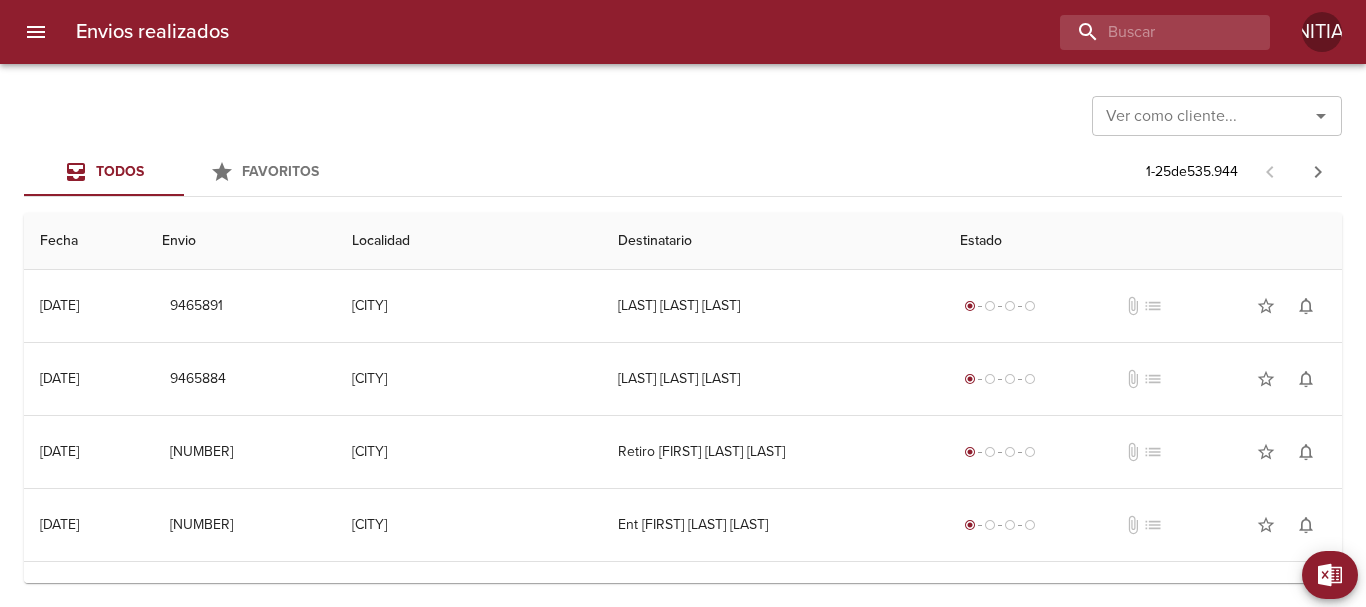 drag, startPoint x: 679, startPoint y: 145, endPoint x: 667, endPoint y: 168, distance: 25.942244 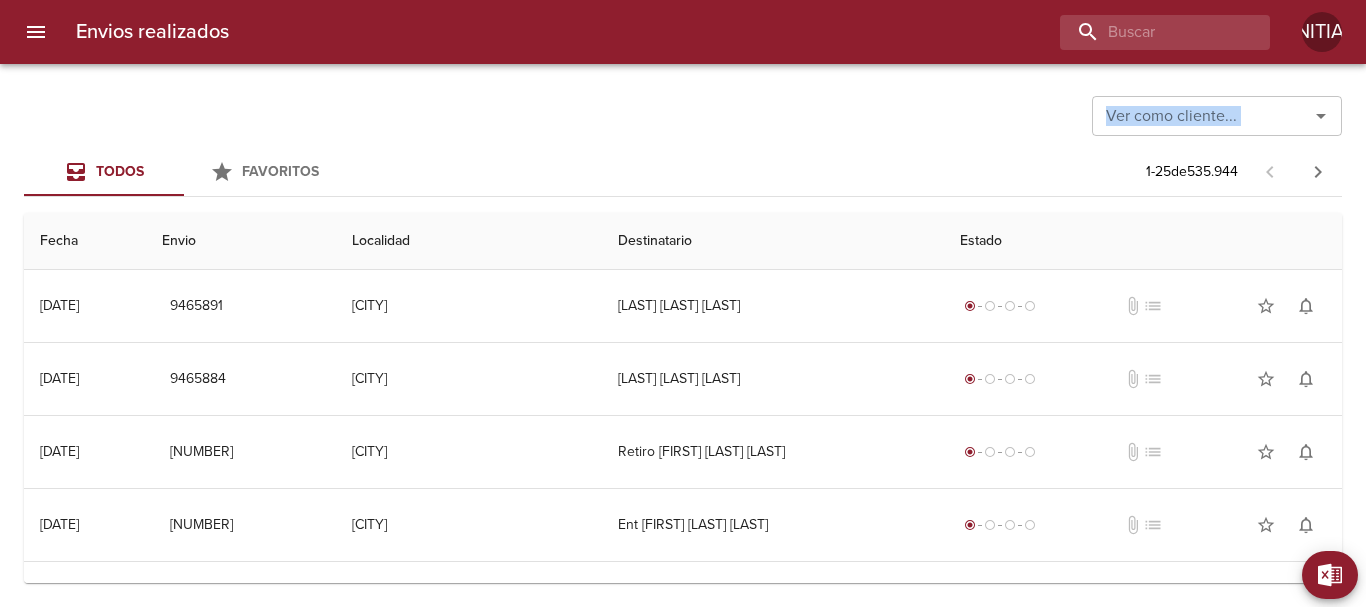 click on "Todos Favoritos 1 - 1  de  [NUMBER]" at bounding box center [683, 172] 